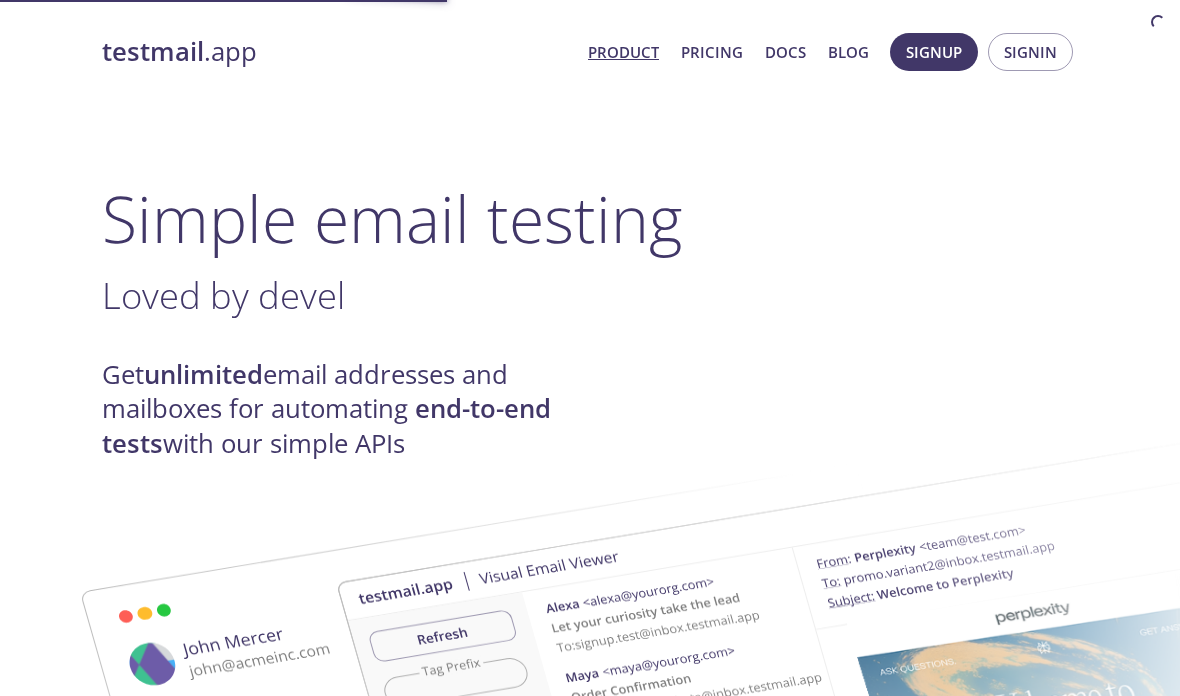 scroll, scrollTop: 0, scrollLeft: 0, axis: both 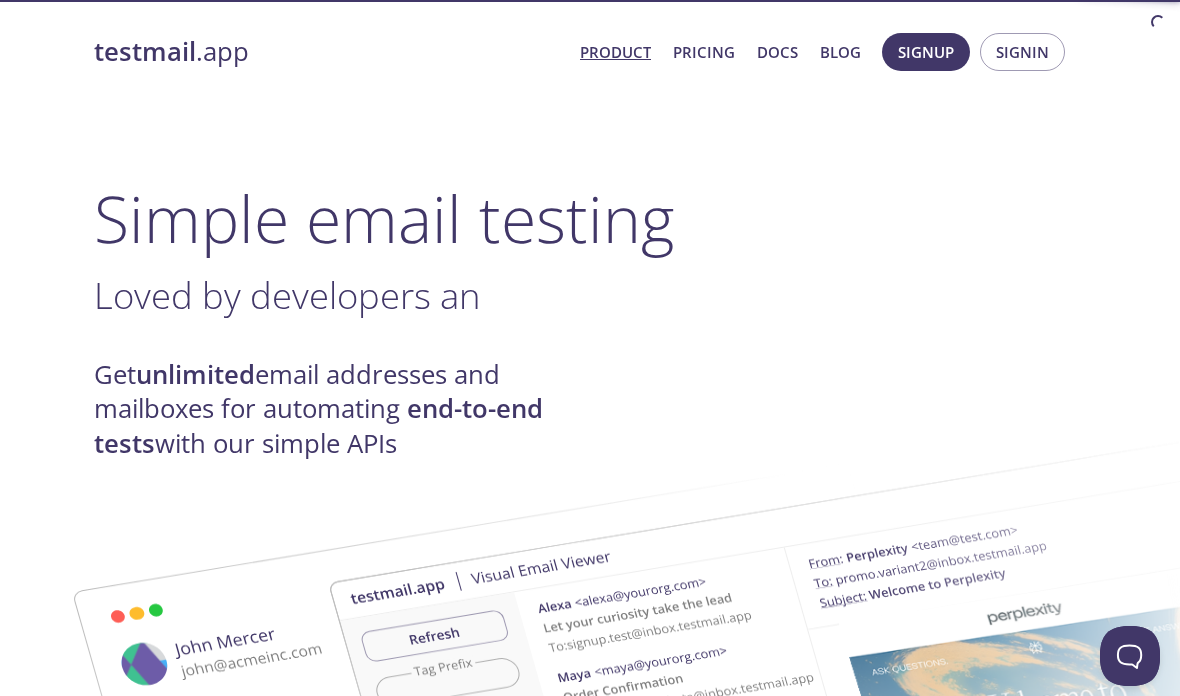 click on "Signup" at bounding box center (926, 52) 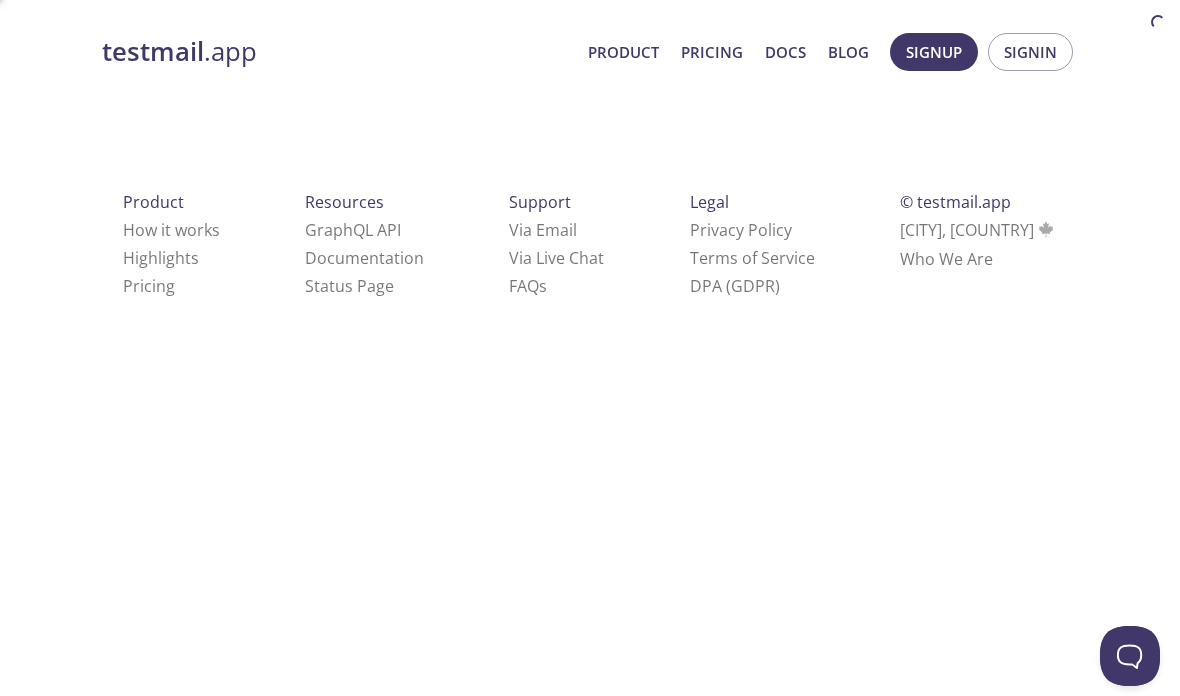 scroll, scrollTop: 0, scrollLeft: 0, axis: both 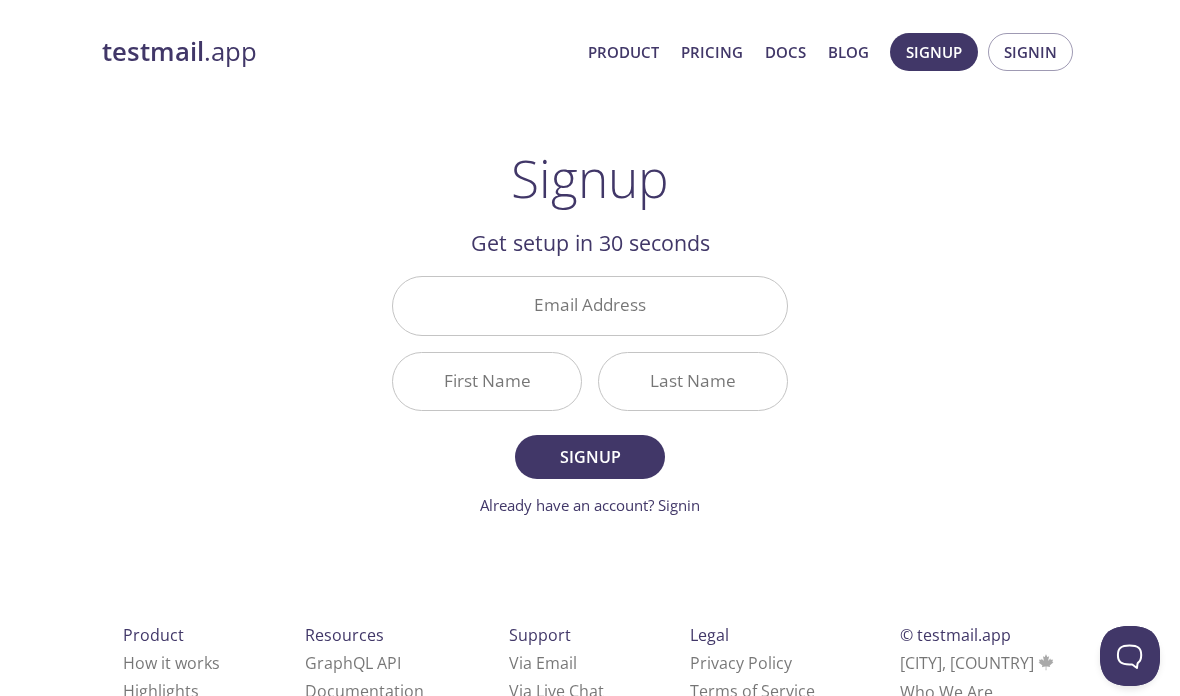 click on "Signup" at bounding box center [934, 52] 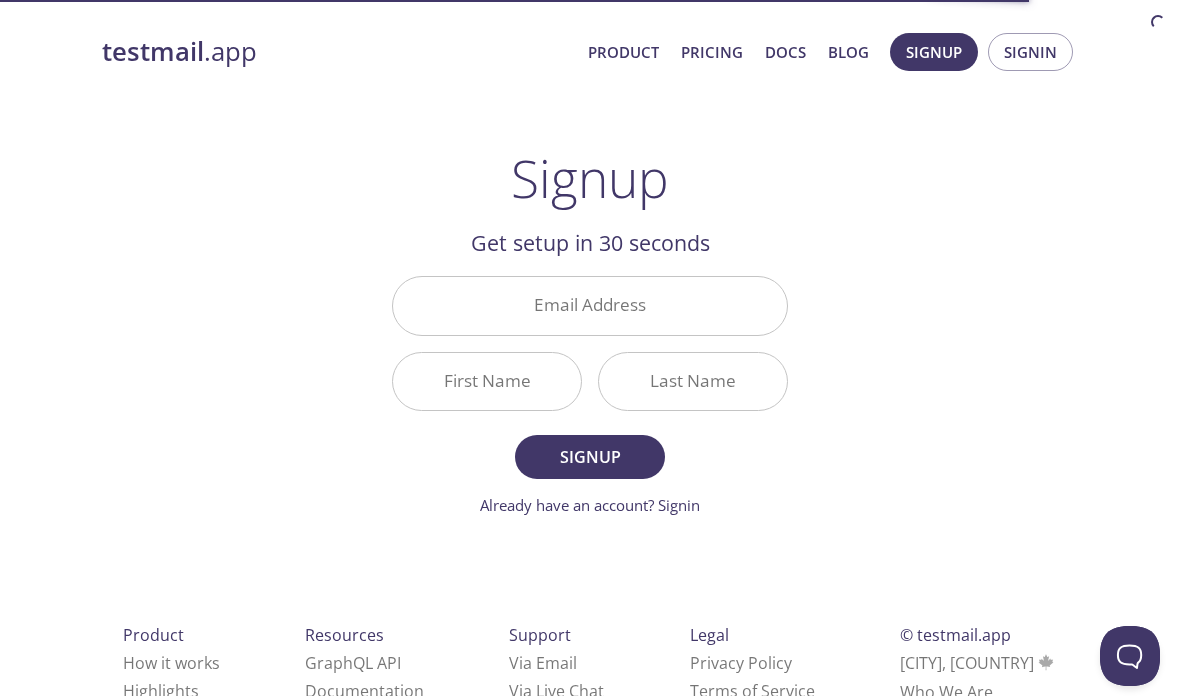 click on "Already have an account? Signin" at bounding box center (590, 505) 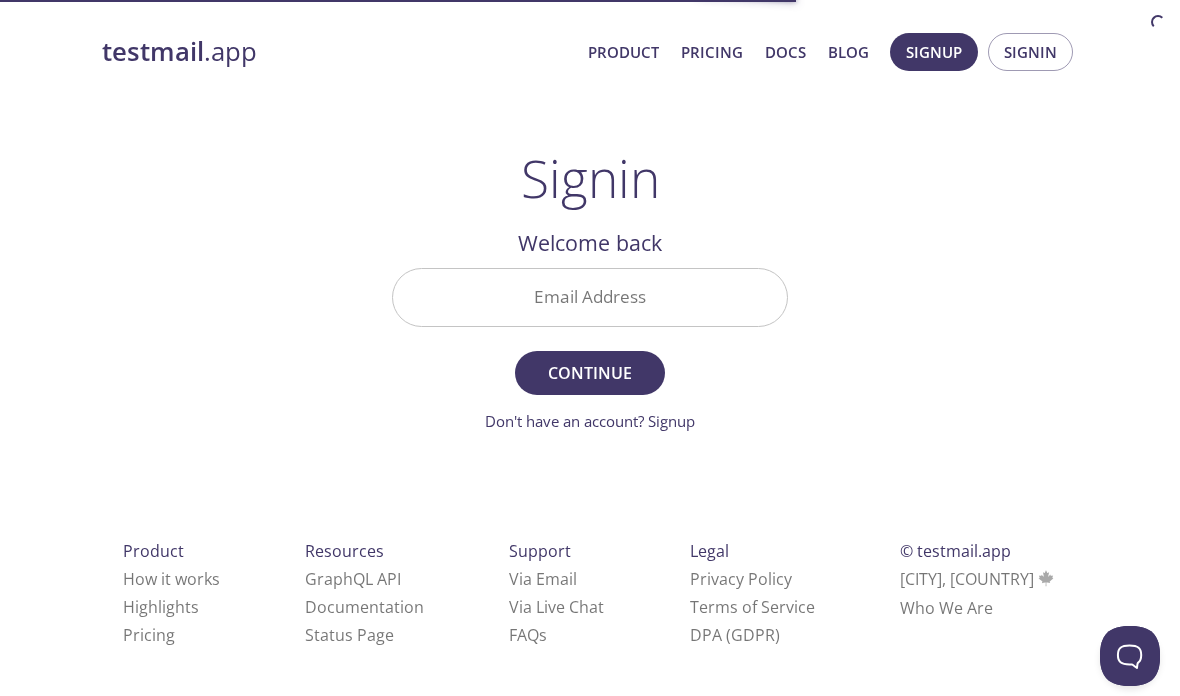 click on "Signup" at bounding box center [934, 52] 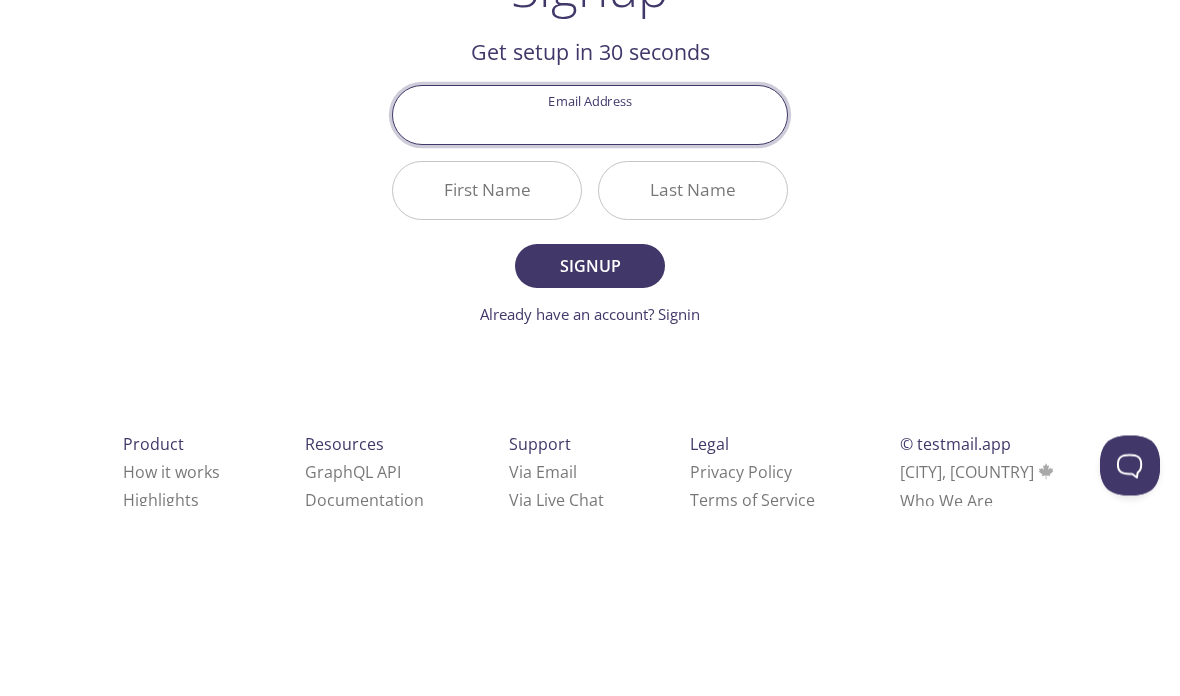 type on "stefan.279.1111@gmail.com" 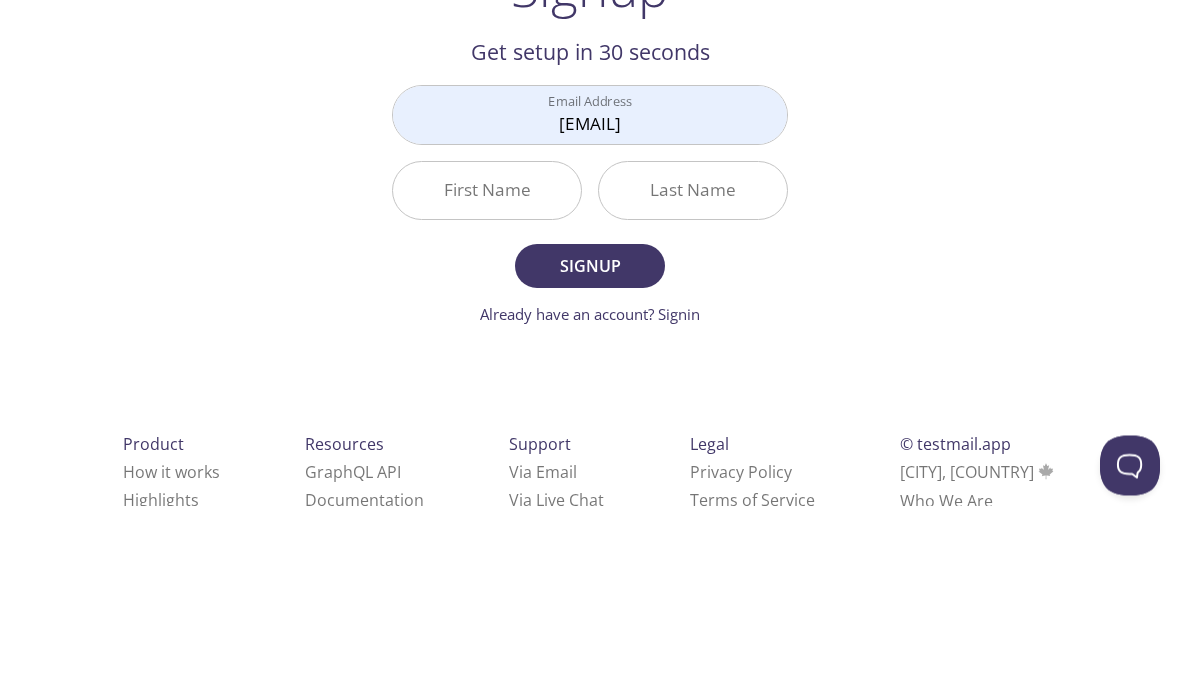scroll, scrollTop: 92, scrollLeft: 0, axis: vertical 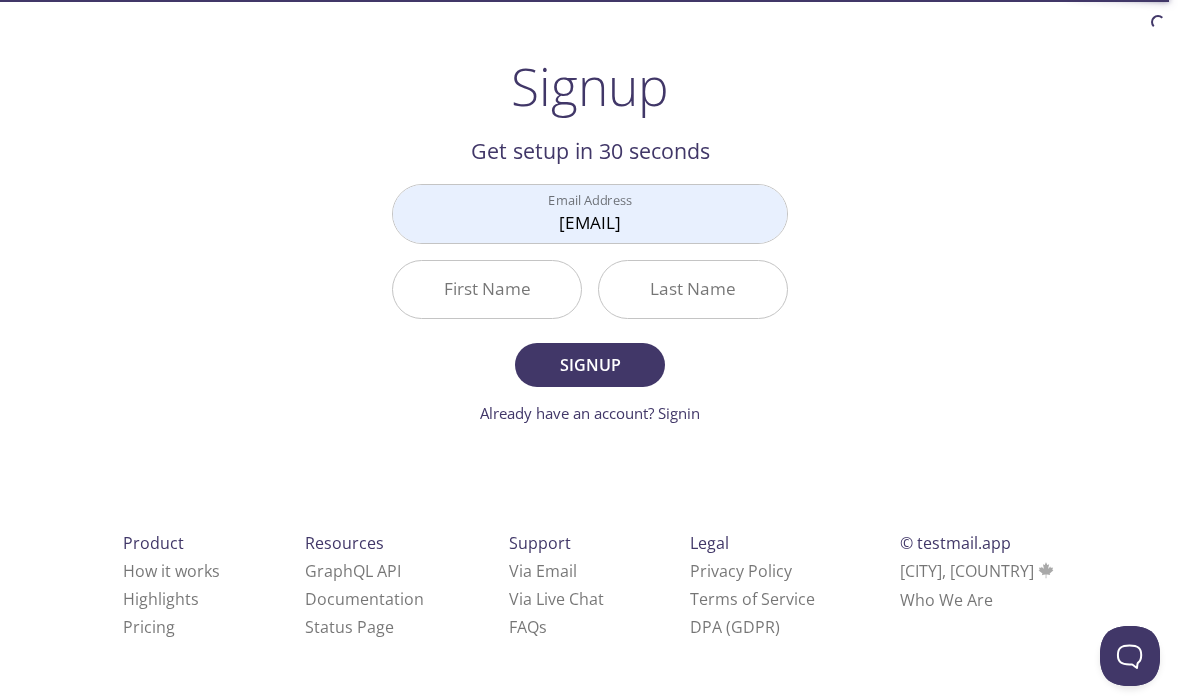click on "First Name" at bounding box center [487, 289] 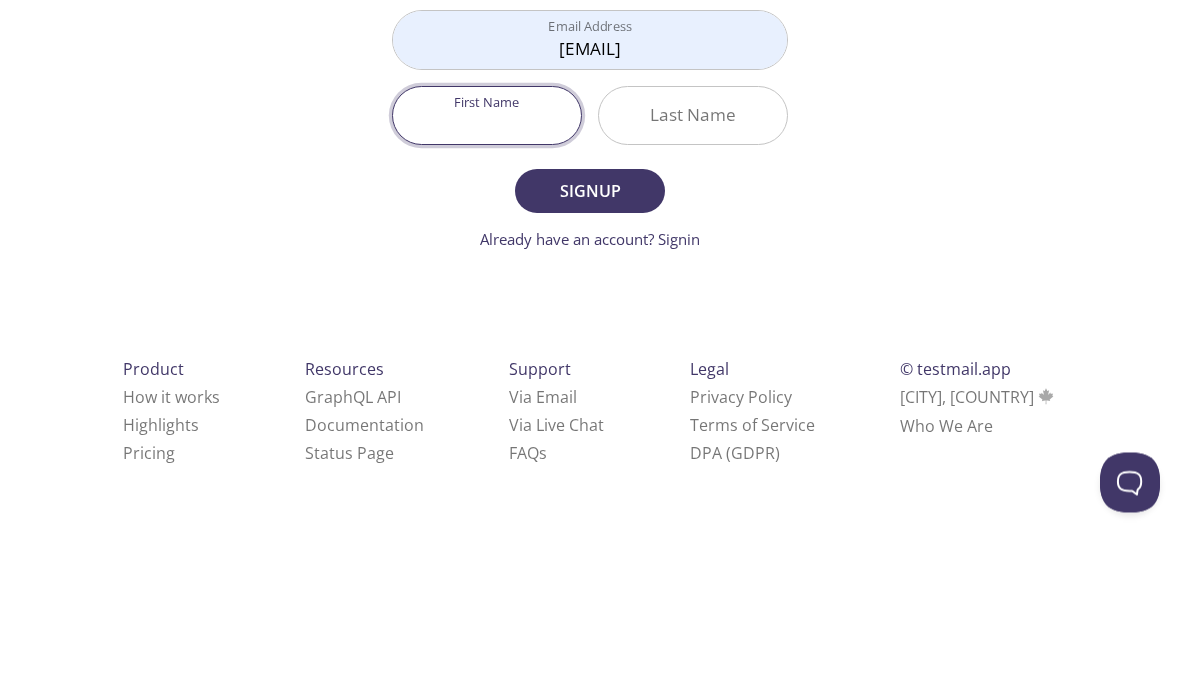 type on "Stefan" 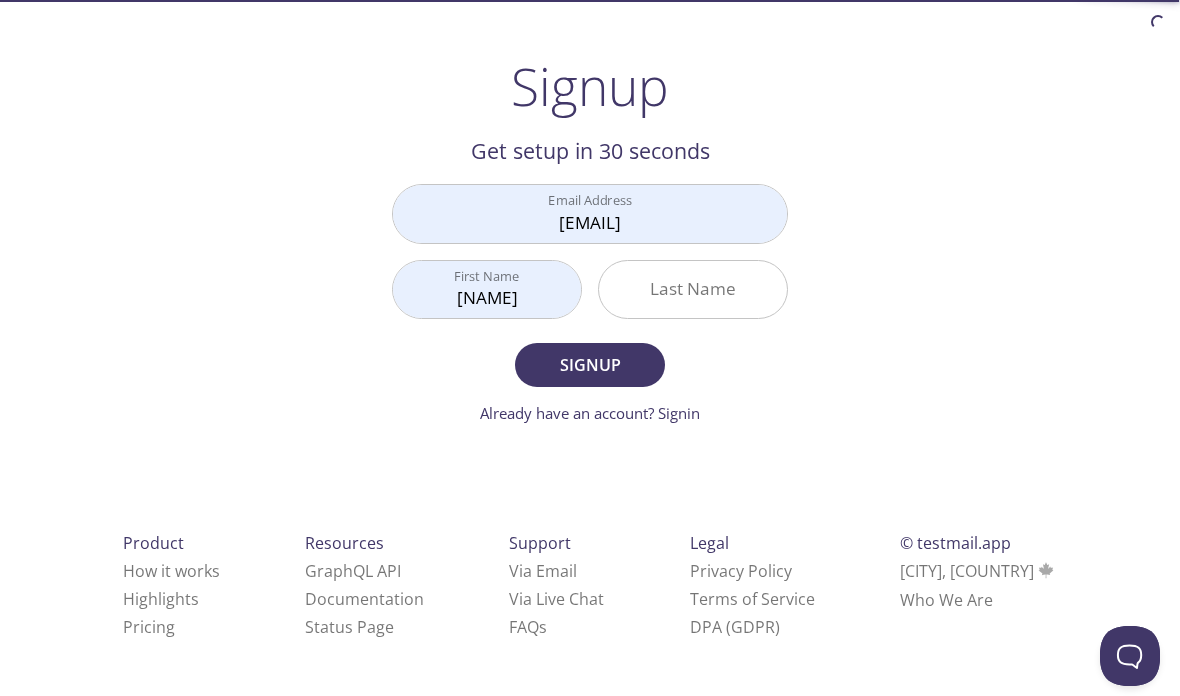 click on "Last Name" at bounding box center [693, 289] 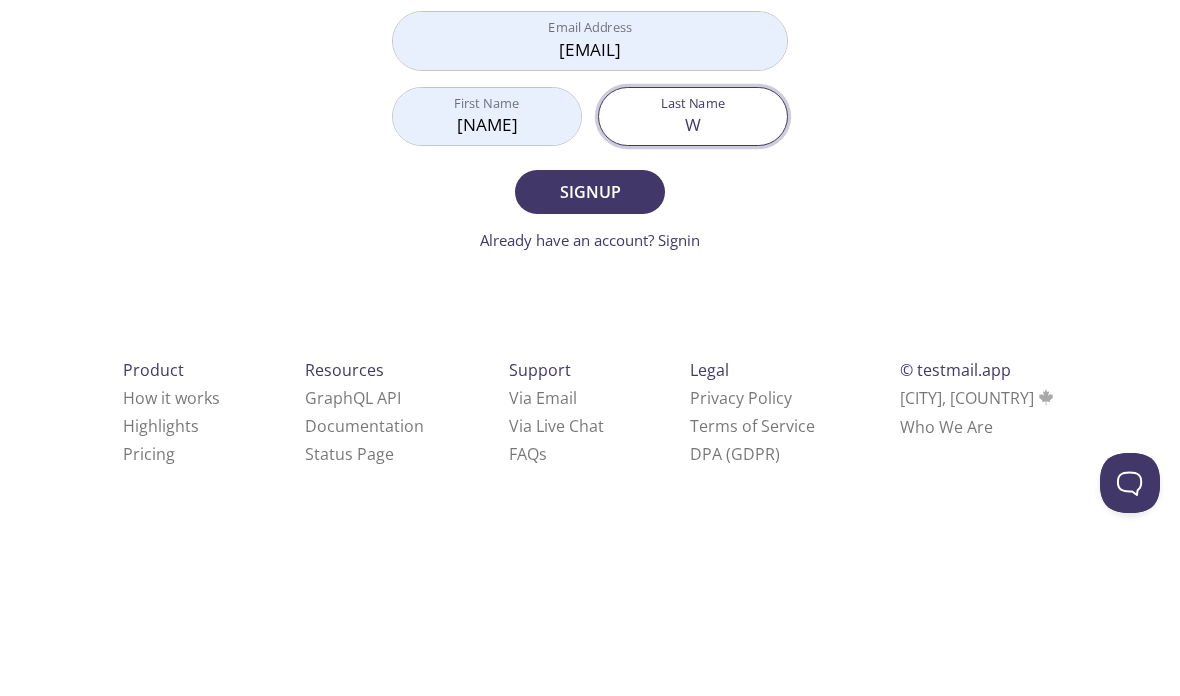 type on "W" 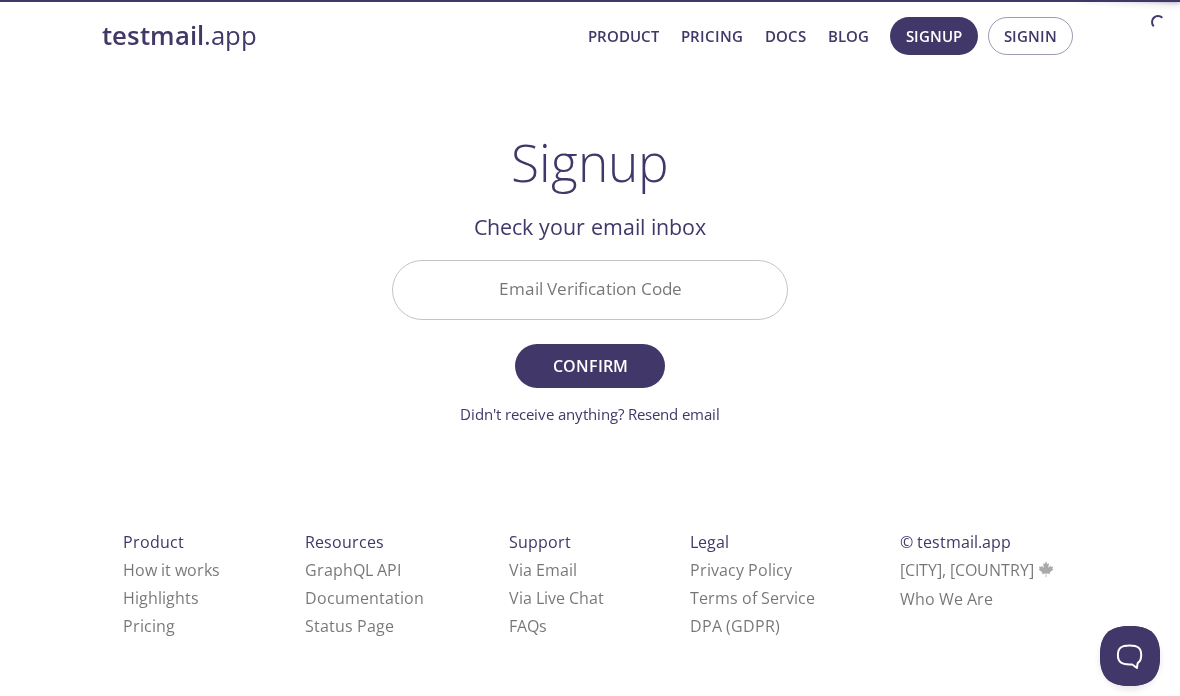 scroll, scrollTop: 16, scrollLeft: 0, axis: vertical 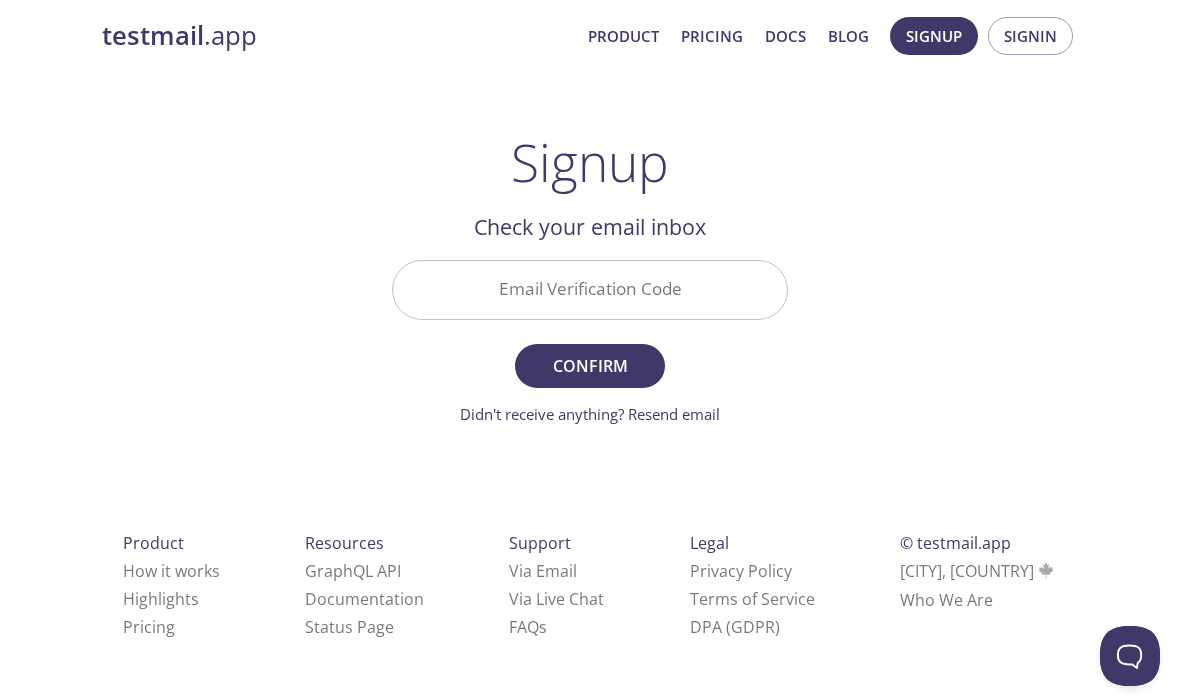 click on "Email Verification Code" at bounding box center [590, 289] 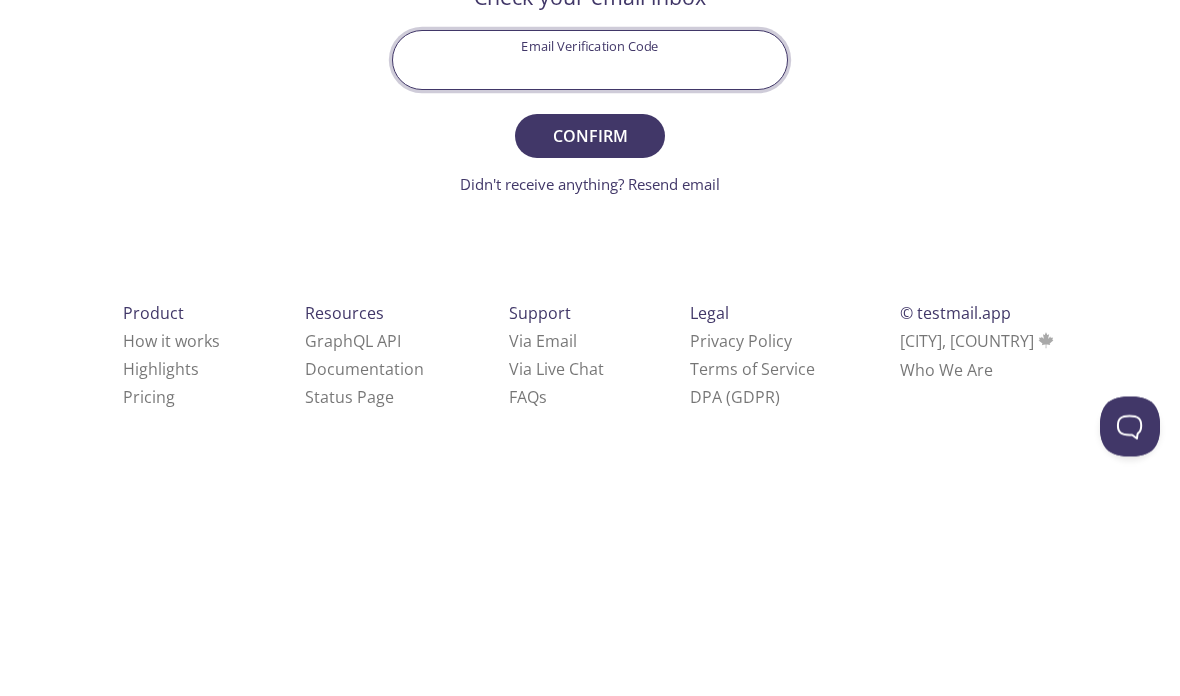 paste on "QW2NQEB" 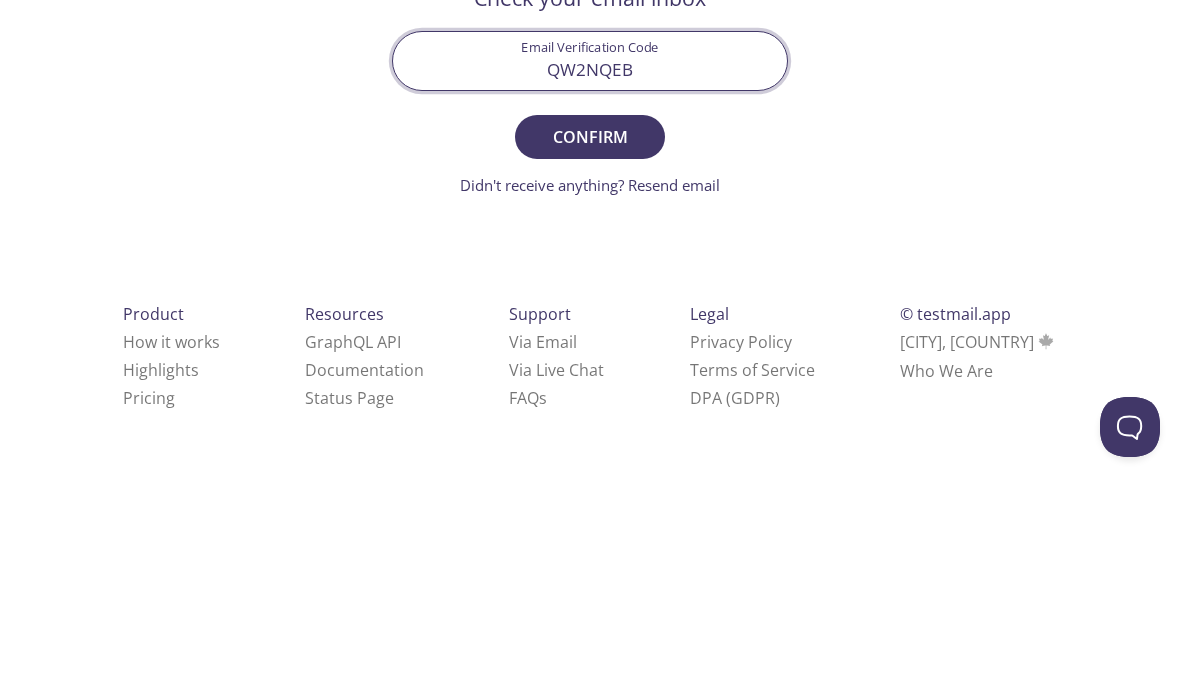 type on "QW2NQEB" 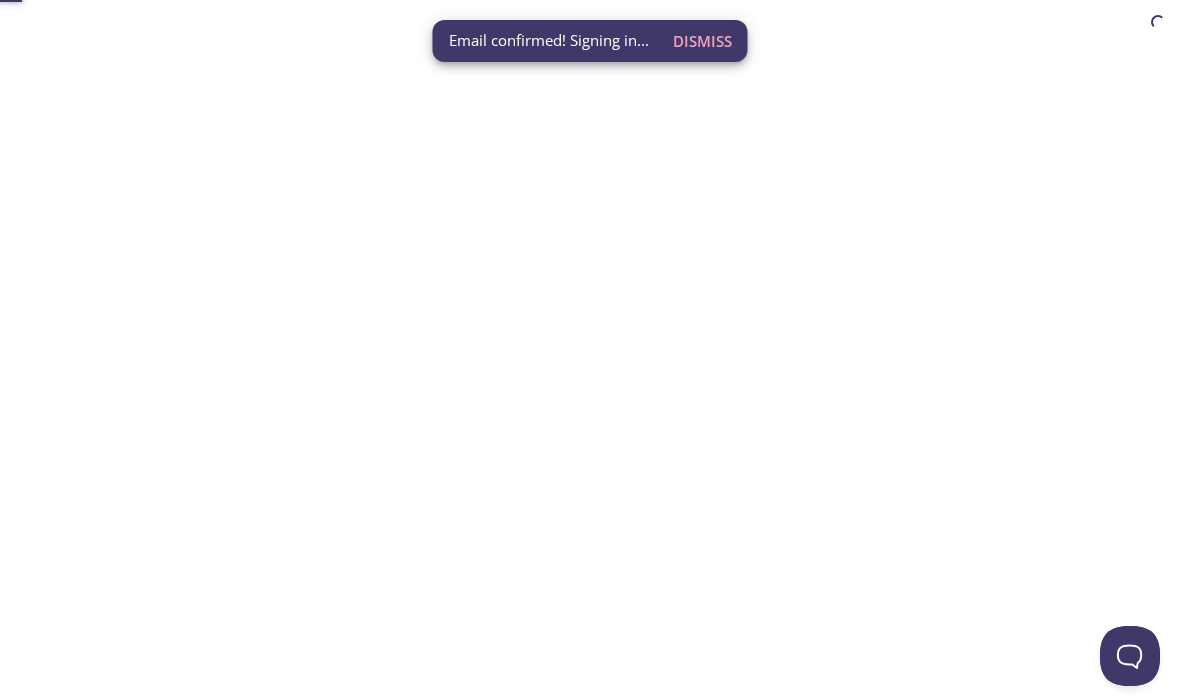 scroll, scrollTop: 0, scrollLeft: 0, axis: both 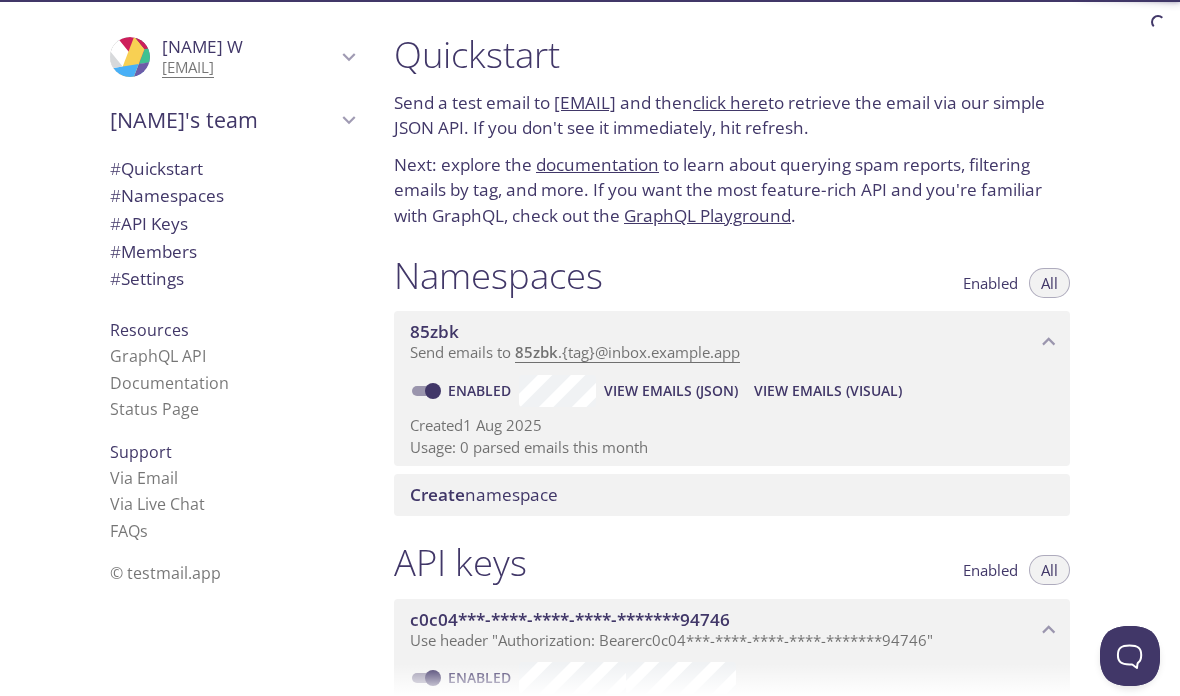 click on "85zbk.test@inbox.testmail.app" at bounding box center [585, 102] 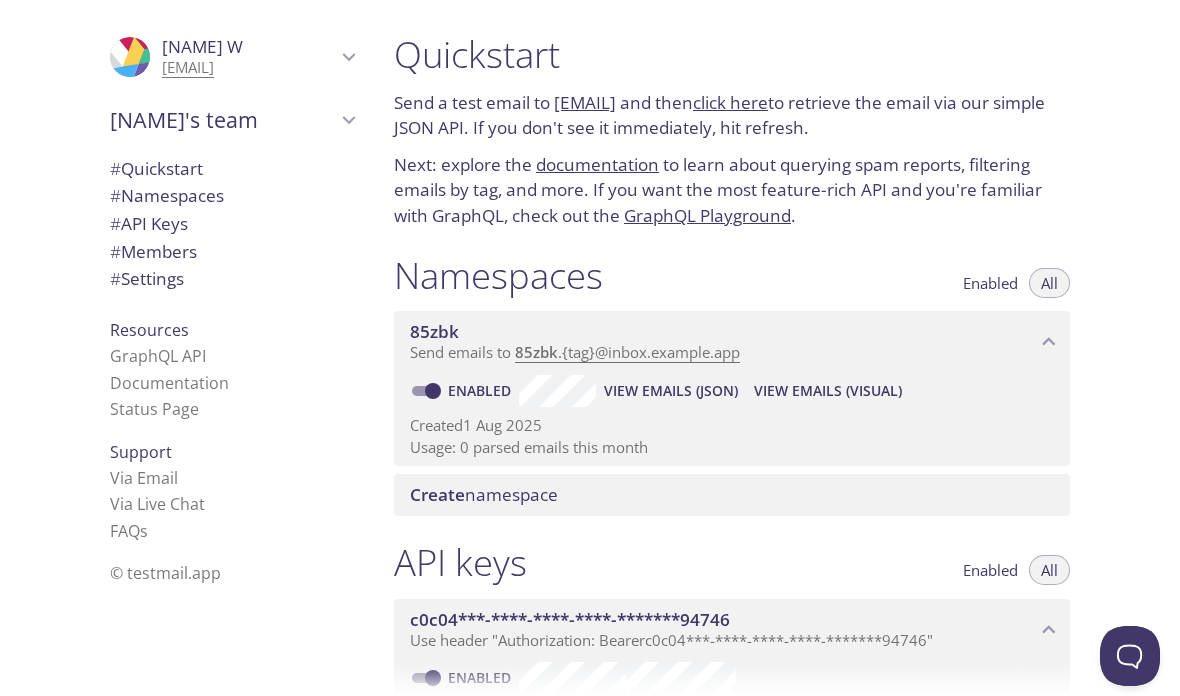 click on "click here" at bounding box center [730, 102] 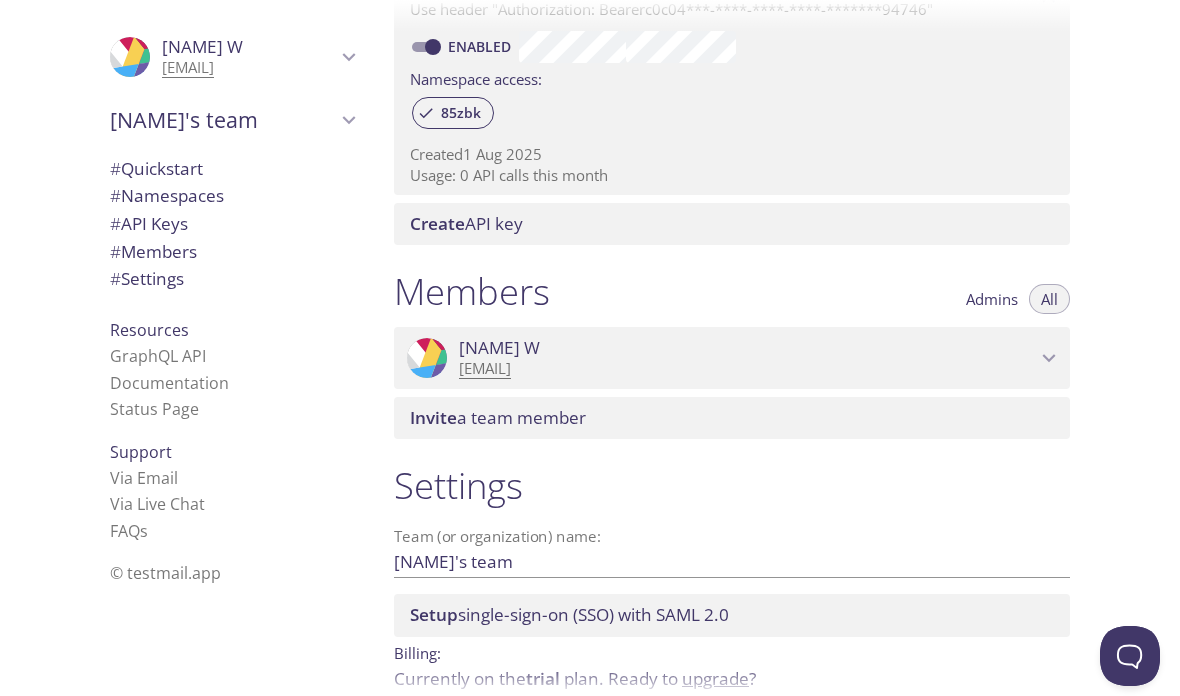 scroll, scrollTop: 629, scrollLeft: 0, axis: vertical 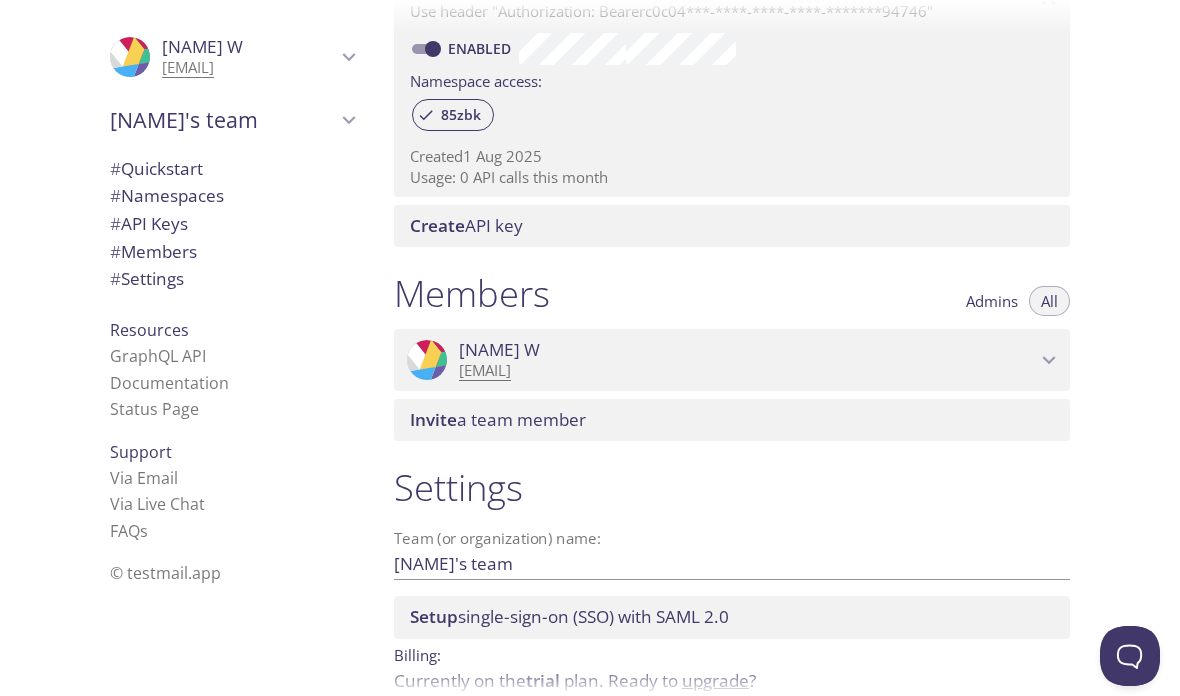 click on "#  Settings" at bounding box center (147, 278) 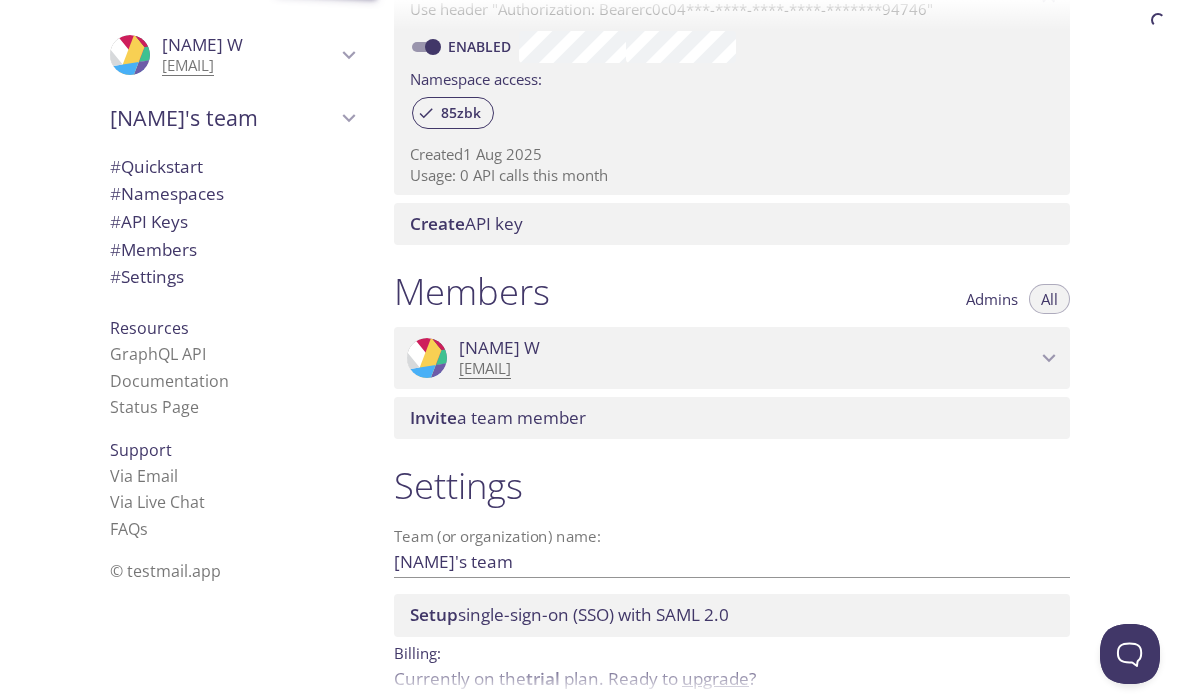 scroll, scrollTop: 0, scrollLeft: 0, axis: both 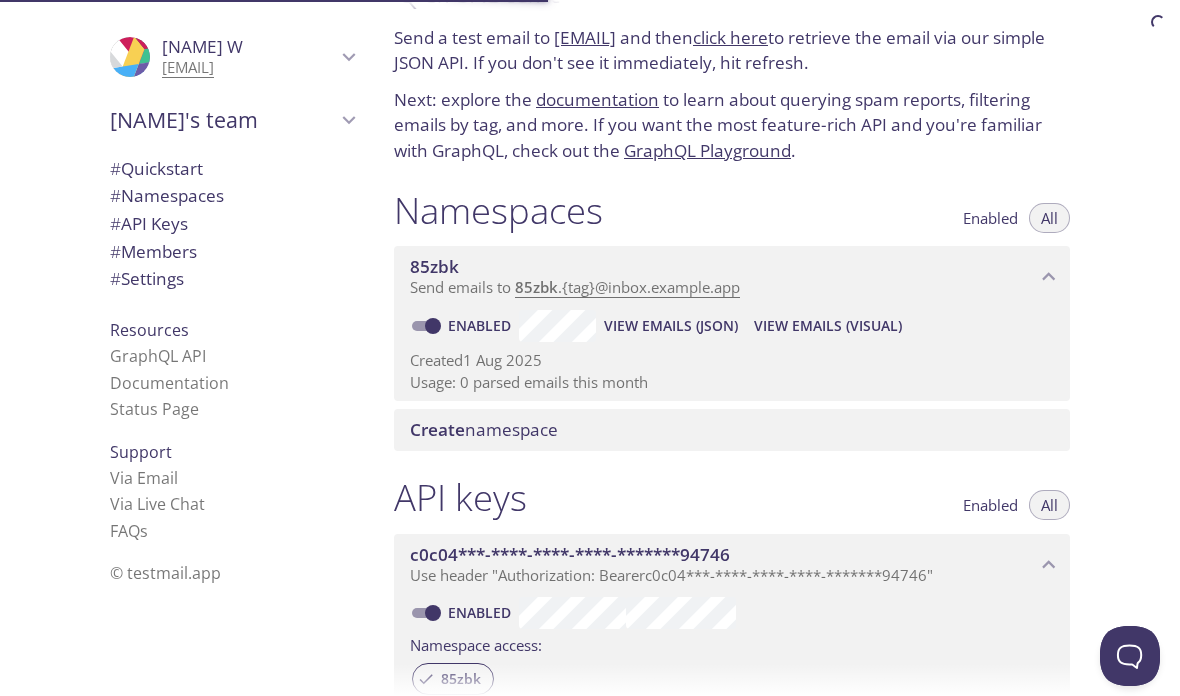 click on "View Emails (Visual)" at bounding box center (828, 326) 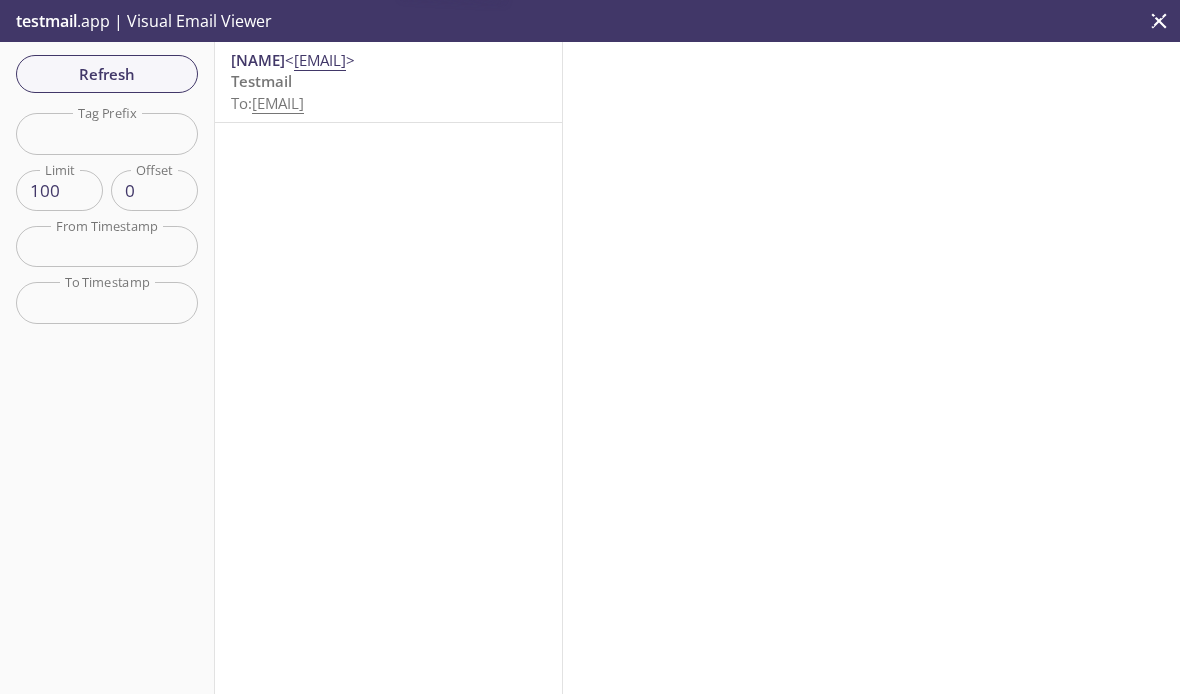 click on "Testmail To:  85zbk.test@inbox.testmail.app" at bounding box center (388, 92) 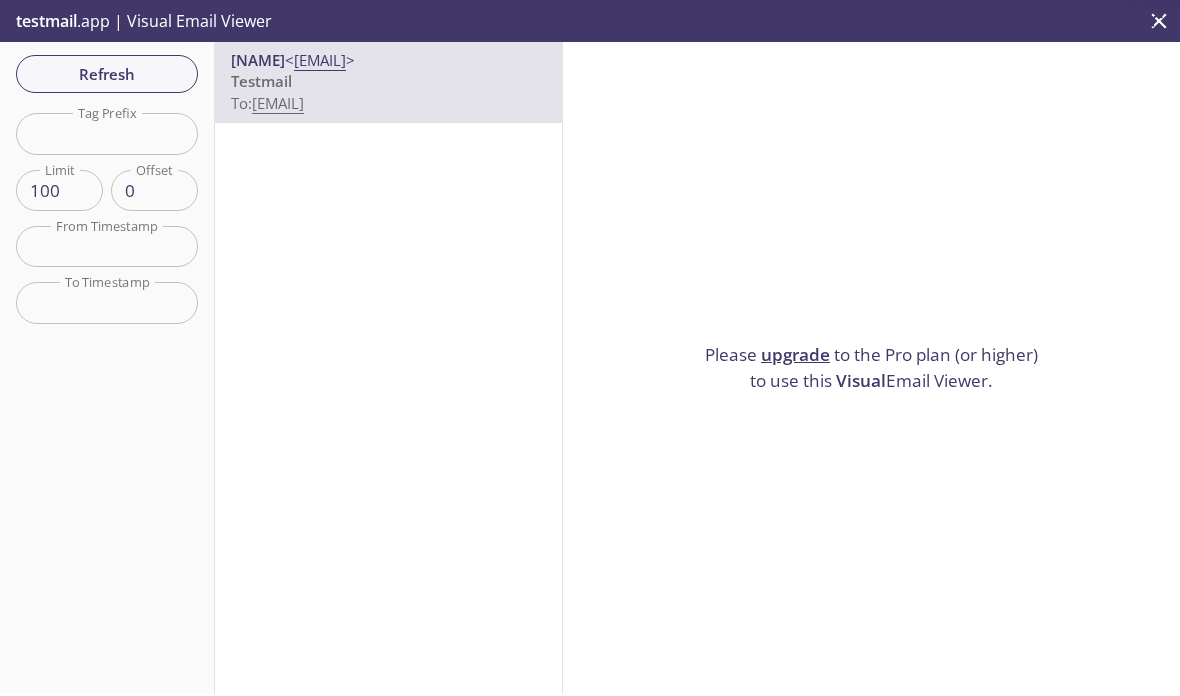 click 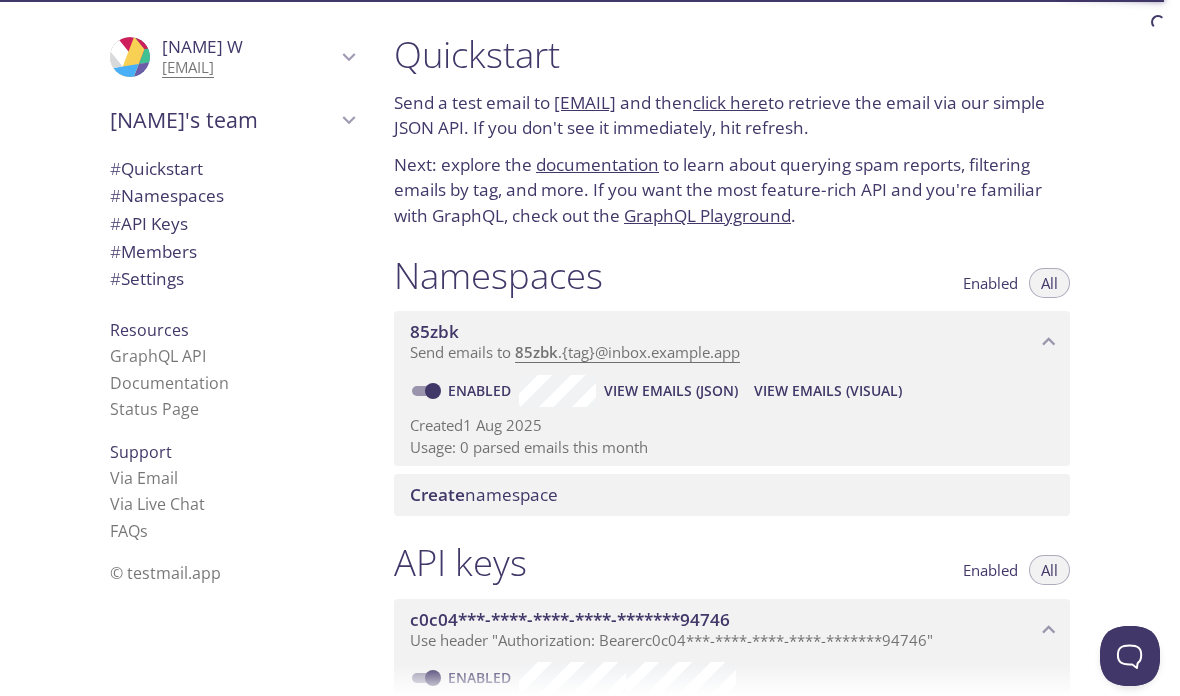 scroll, scrollTop: 0, scrollLeft: 0, axis: both 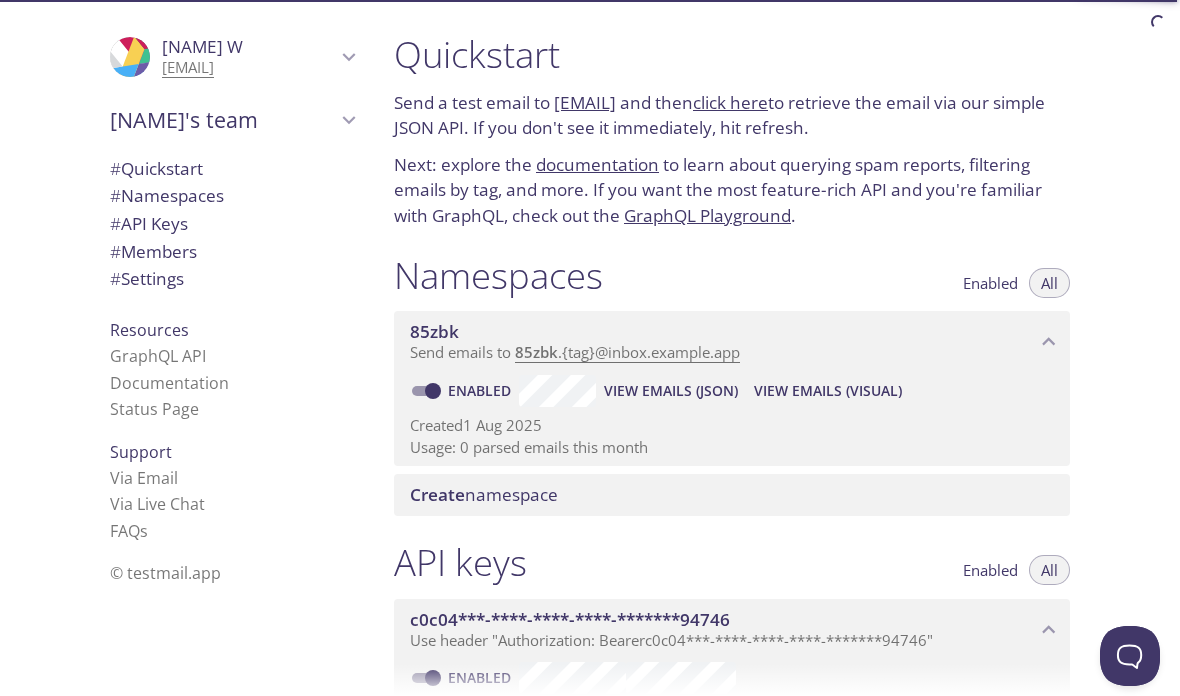 click 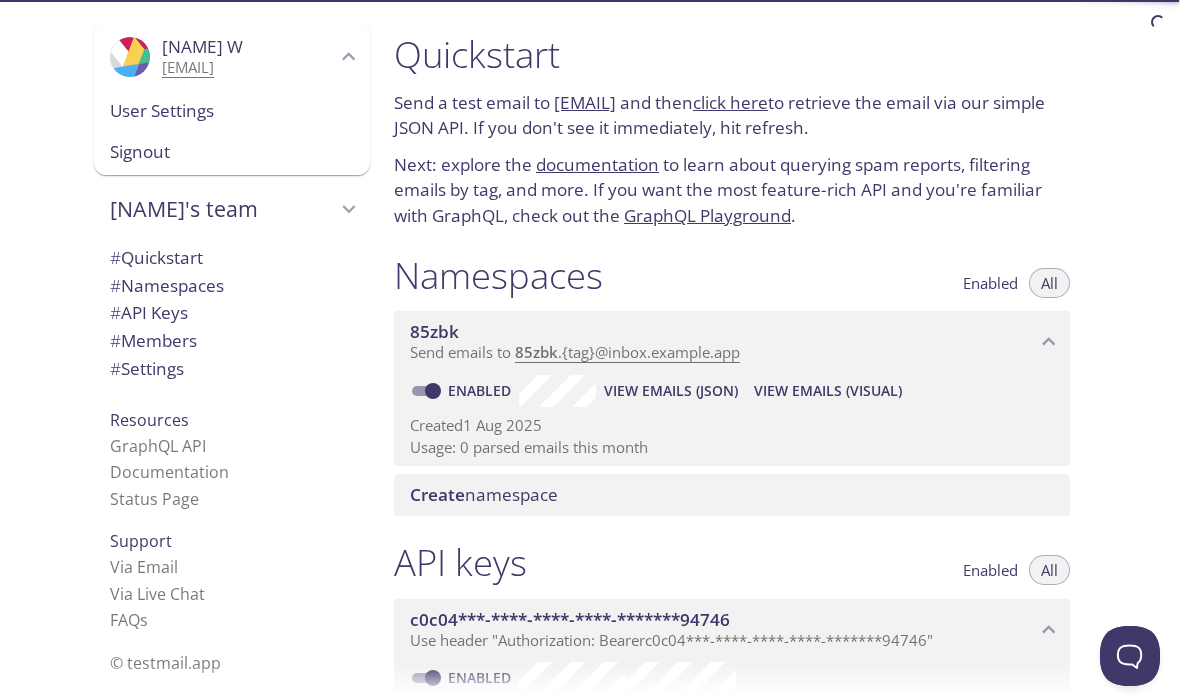 click on "User Settings" at bounding box center (232, 111) 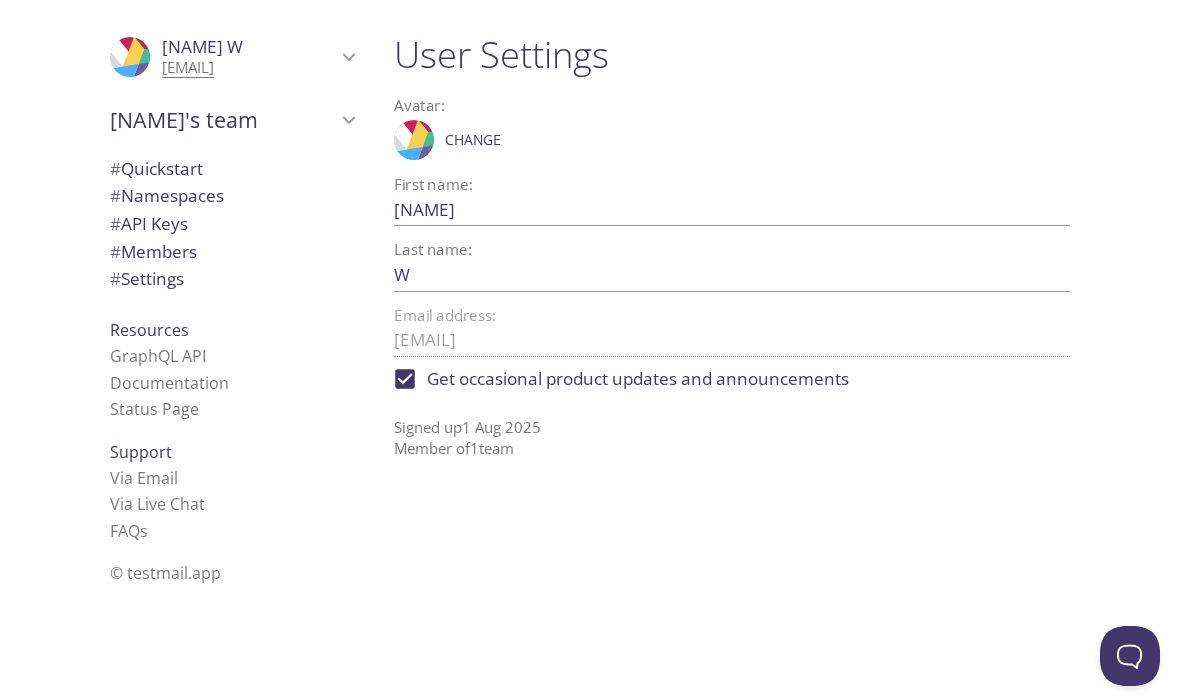 click on "#  Quickstart" at bounding box center [156, 168] 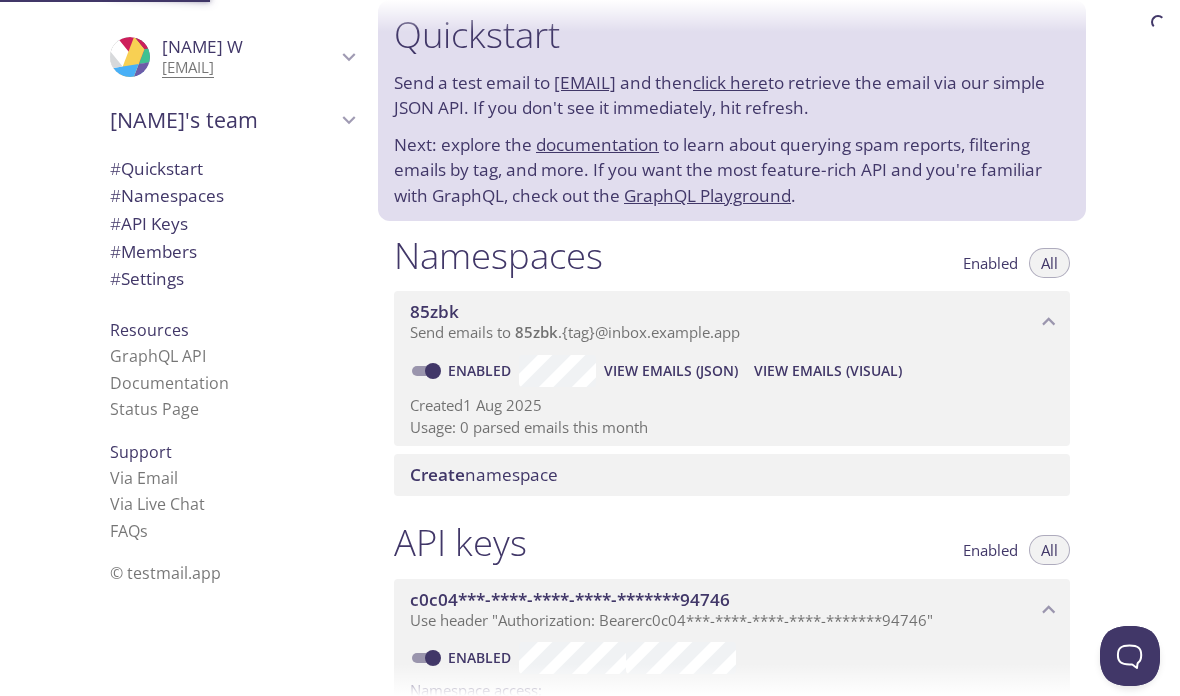 scroll, scrollTop: 32, scrollLeft: 0, axis: vertical 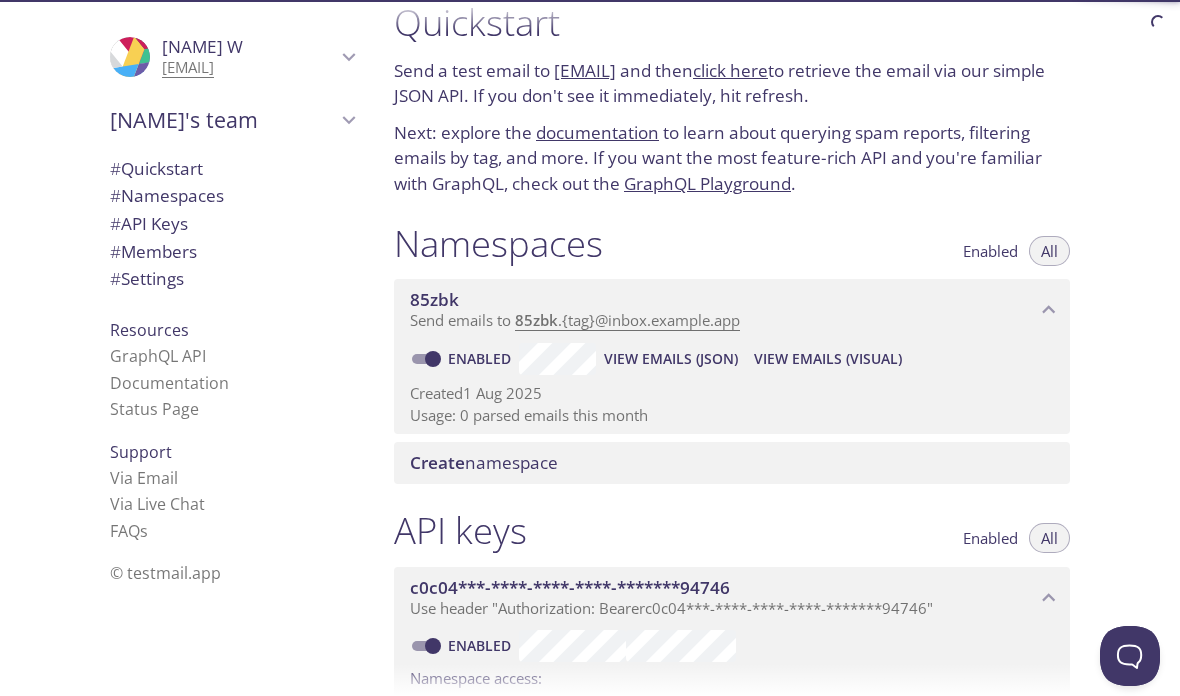 click on "#  Namespaces" at bounding box center [167, 195] 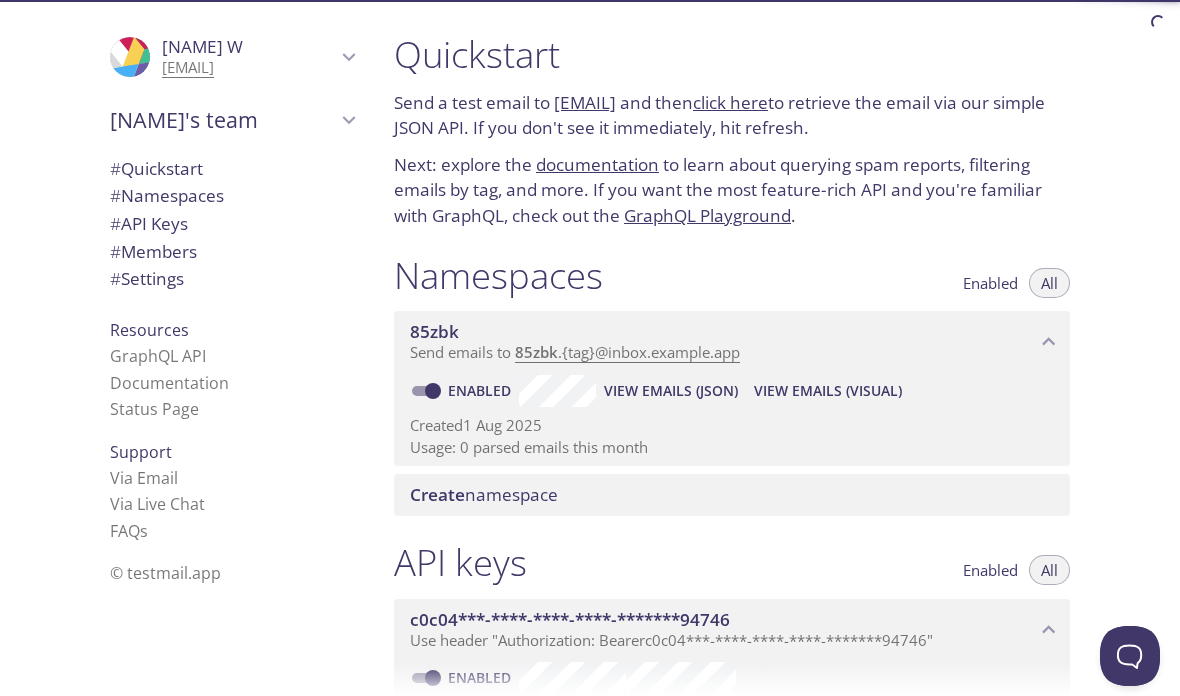 scroll, scrollTop: 0, scrollLeft: 0, axis: both 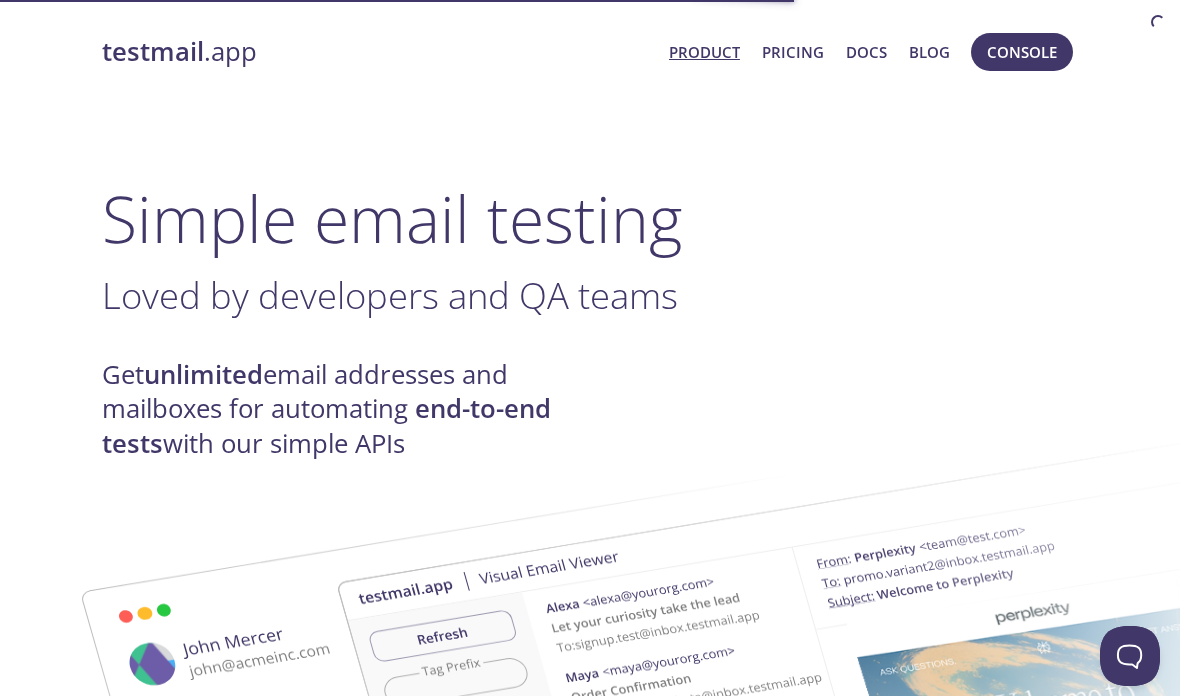 click on "Pricing" at bounding box center [793, 52] 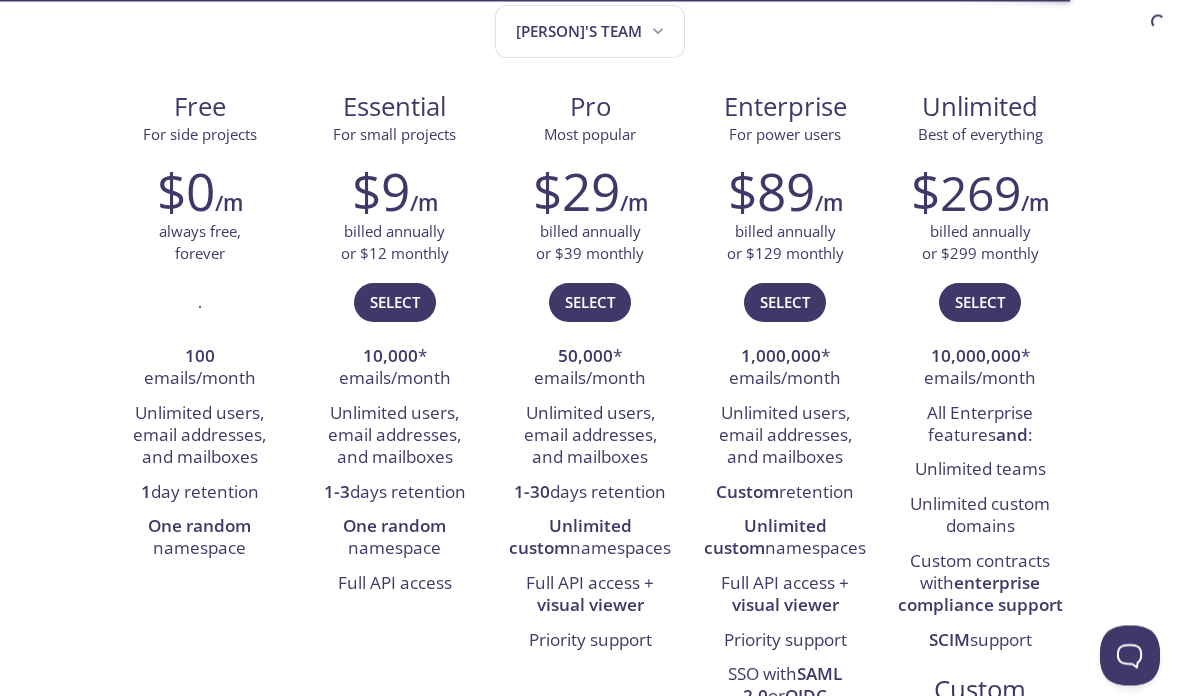scroll, scrollTop: 0, scrollLeft: 0, axis: both 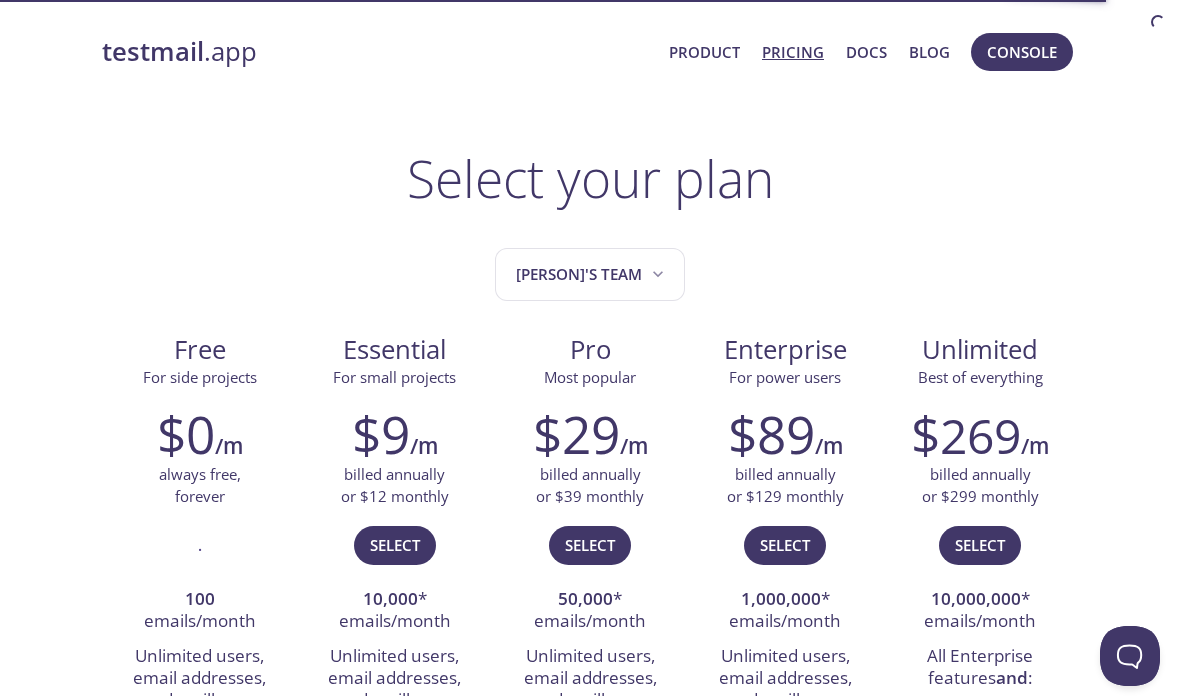 click on "Product" at bounding box center (704, 52) 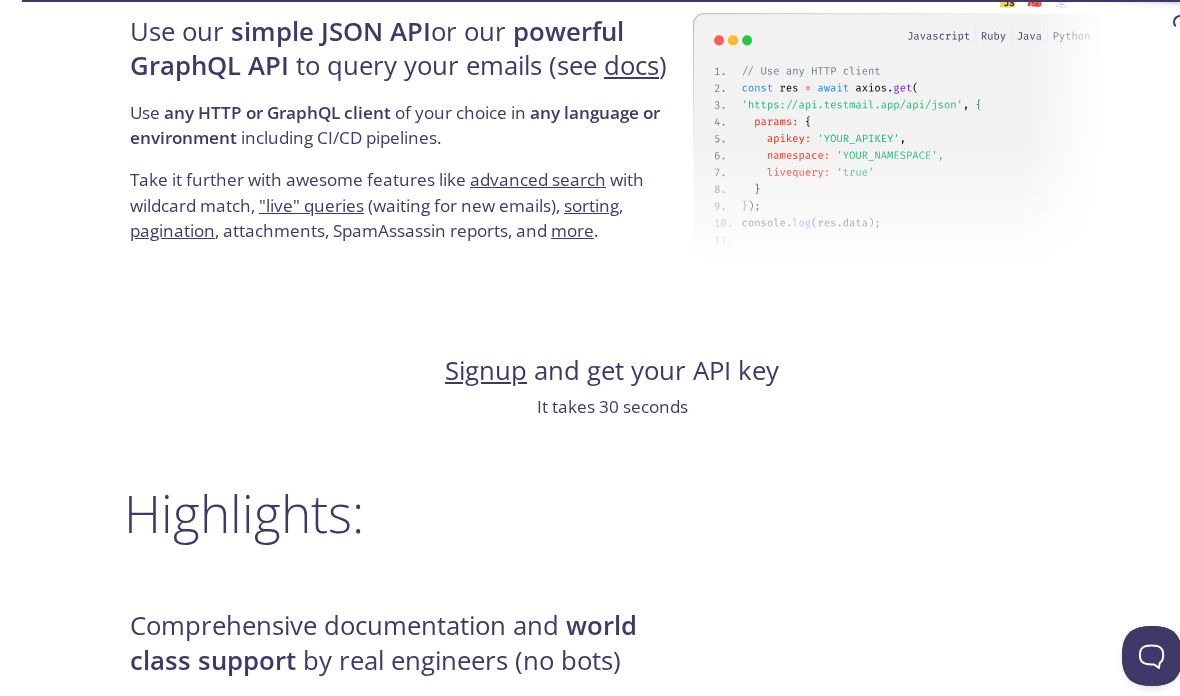 scroll, scrollTop: 1935, scrollLeft: 0, axis: vertical 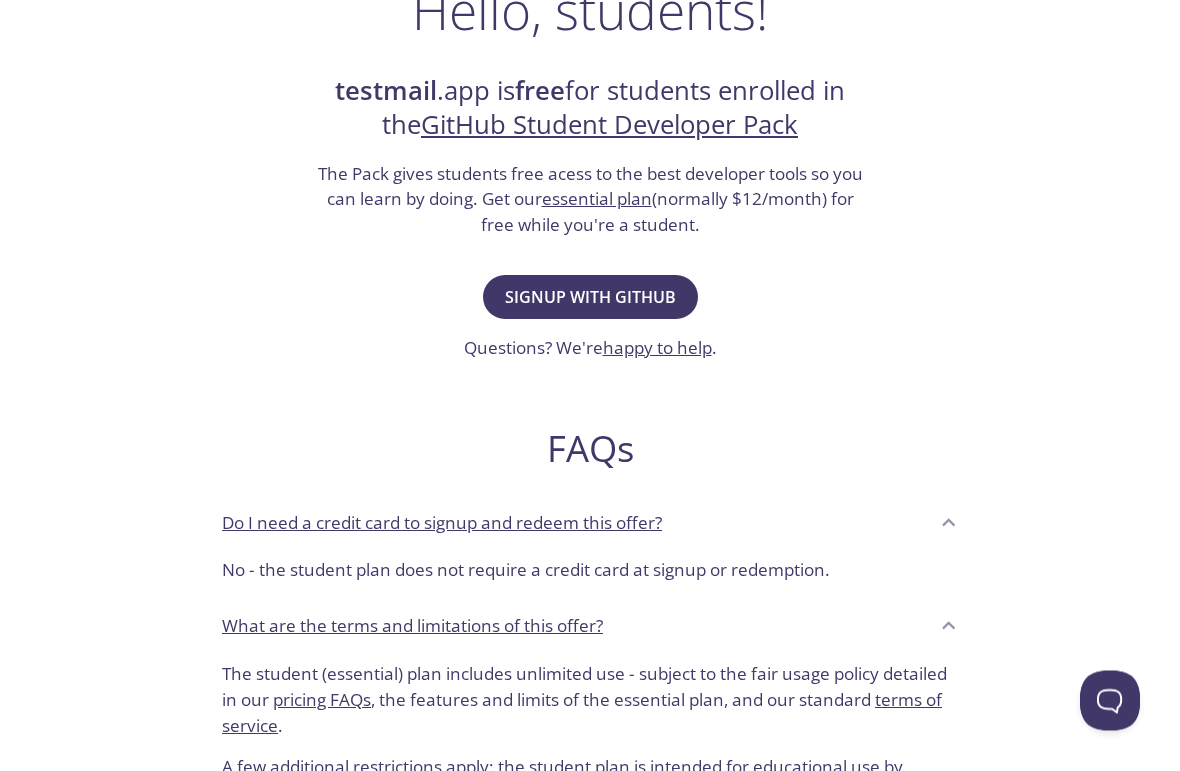 click on "Signup with GitHub" at bounding box center [590, 298] 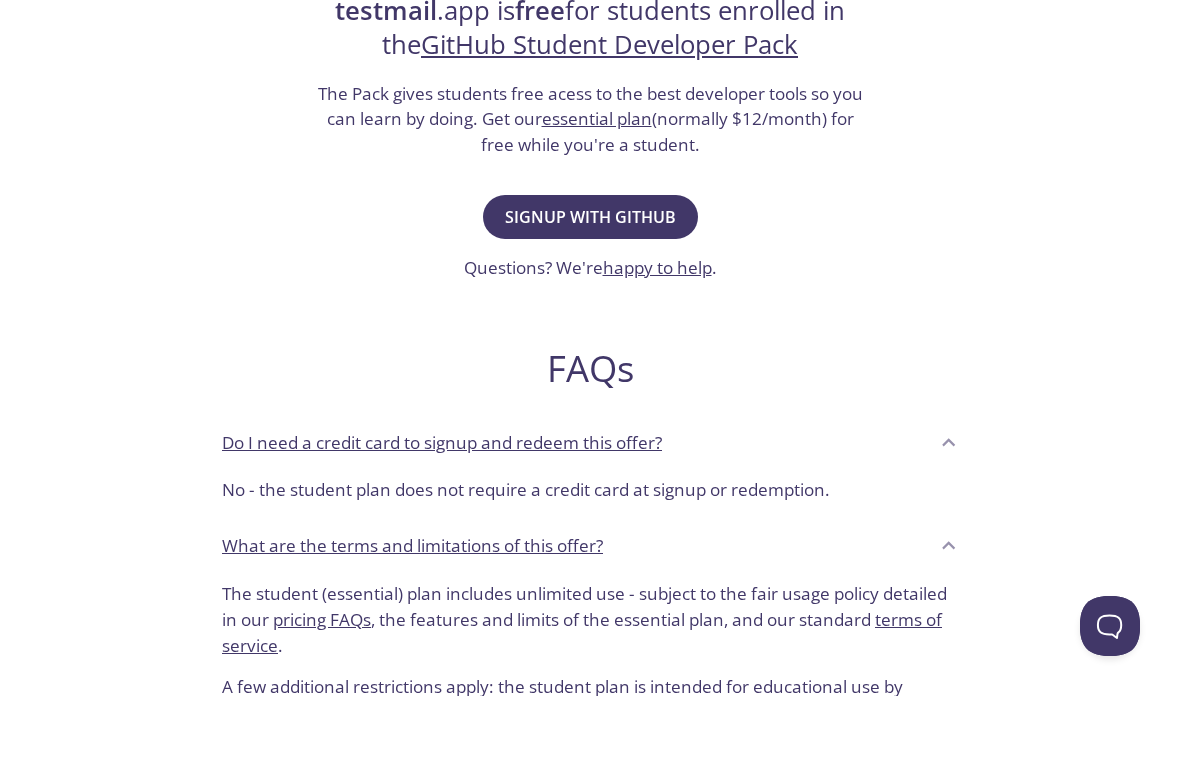 scroll, scrollTop: 0, scrollLeft: 0, axis: both 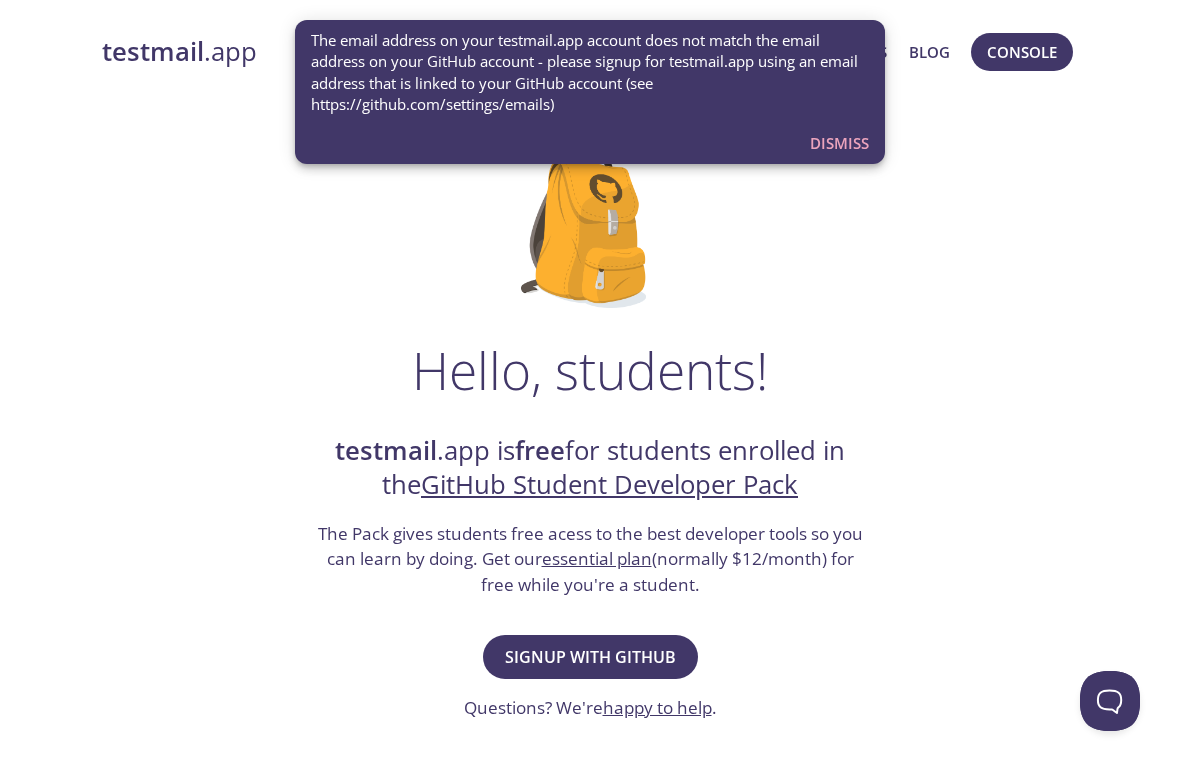 click on "Dismiss" at bounding box center [839, 143] 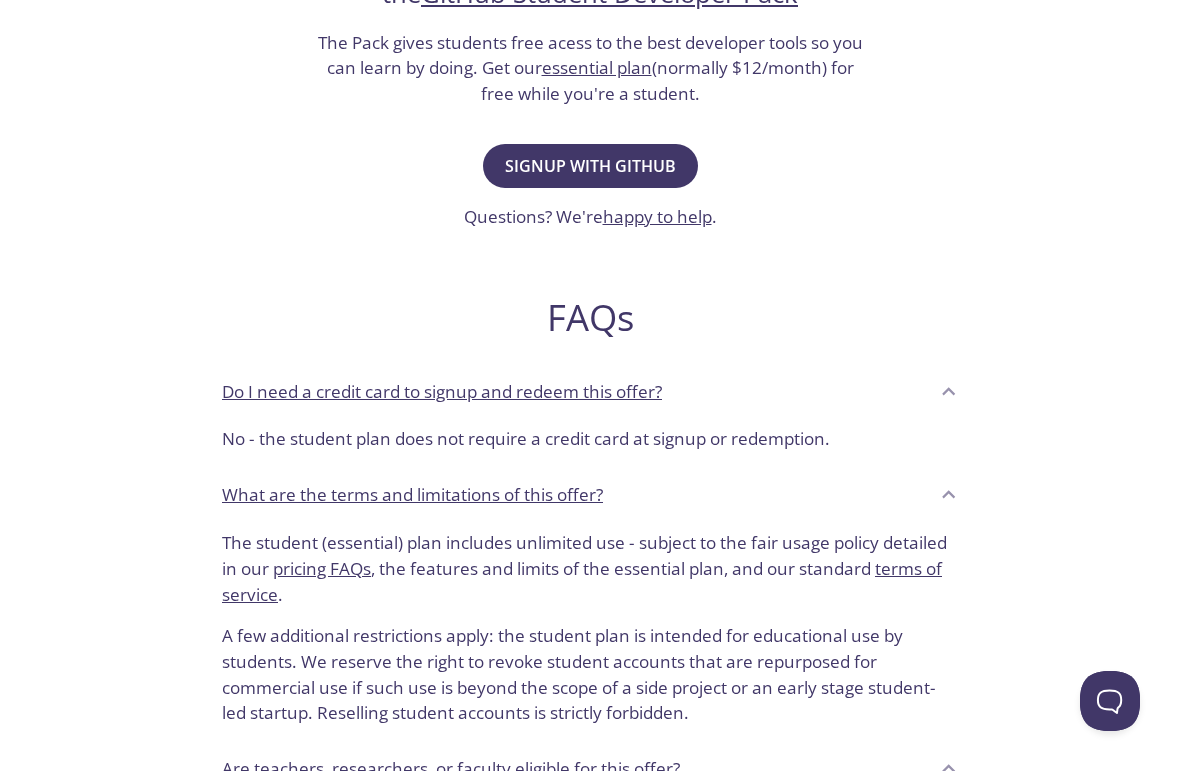 scroll, scrollTop: 0, scrollLeft: 0, axis: both 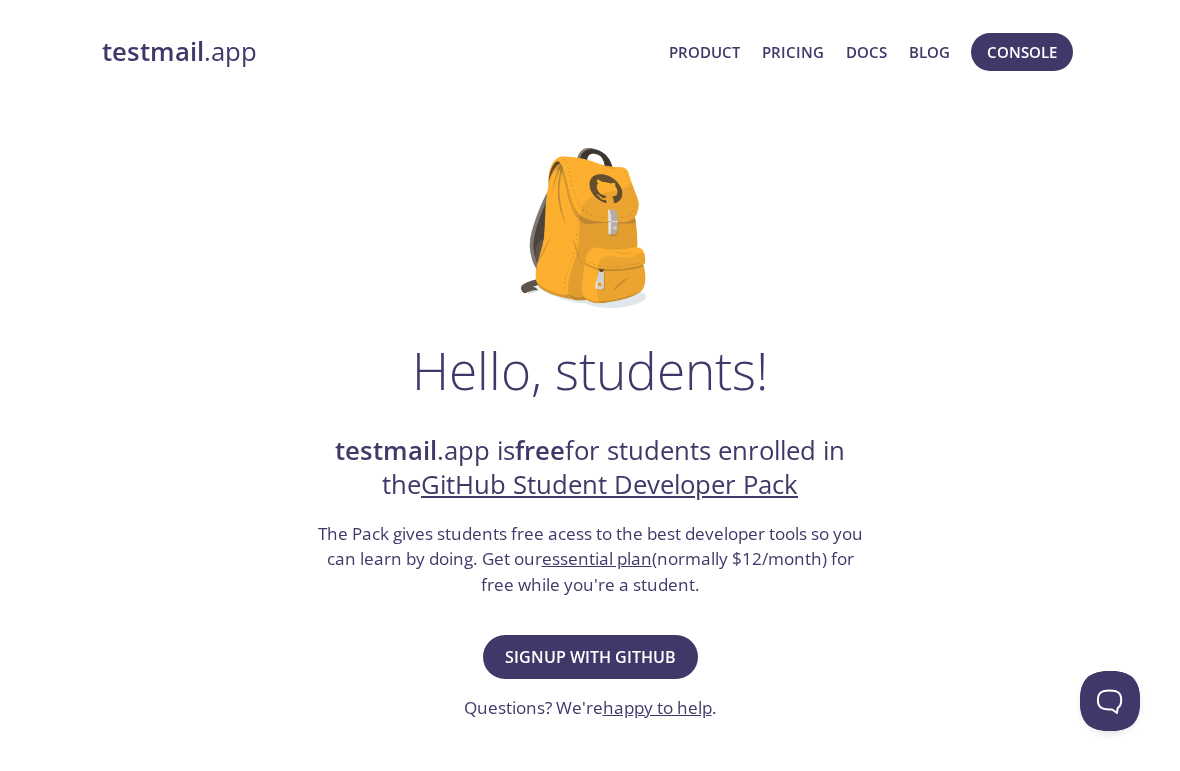 click on "Console" at bounding box center (1022, 52) 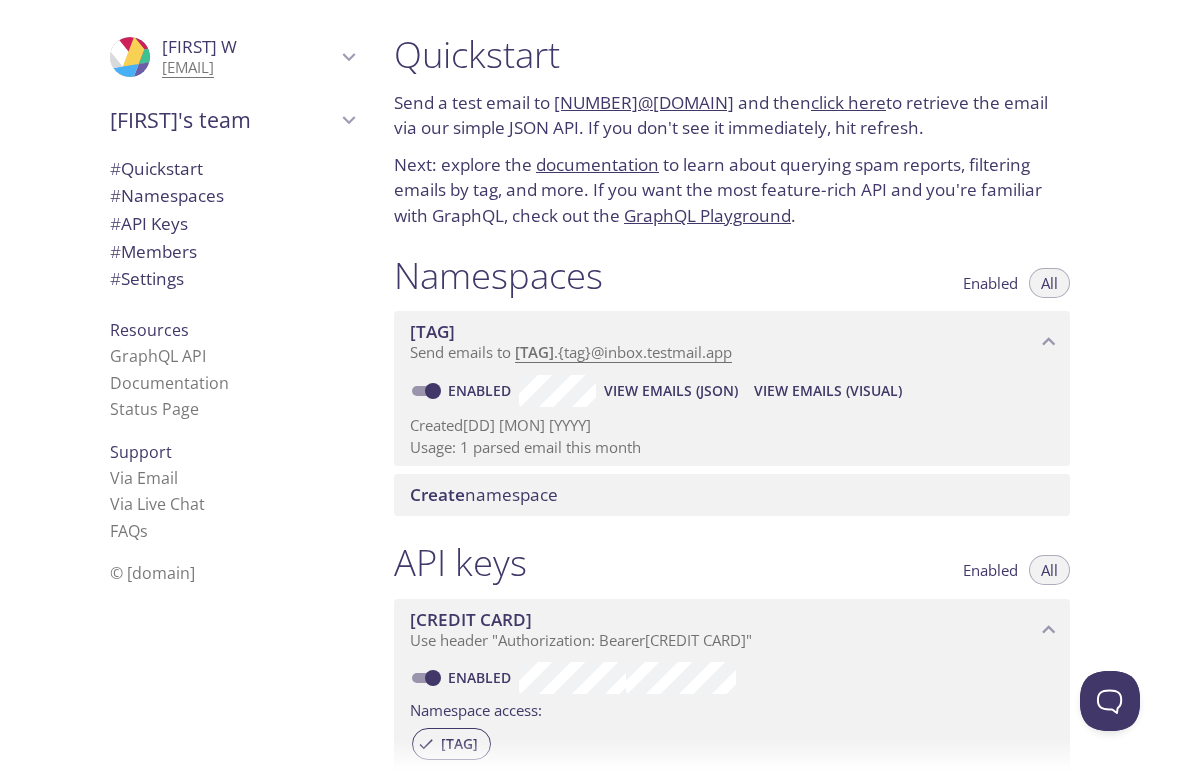 click 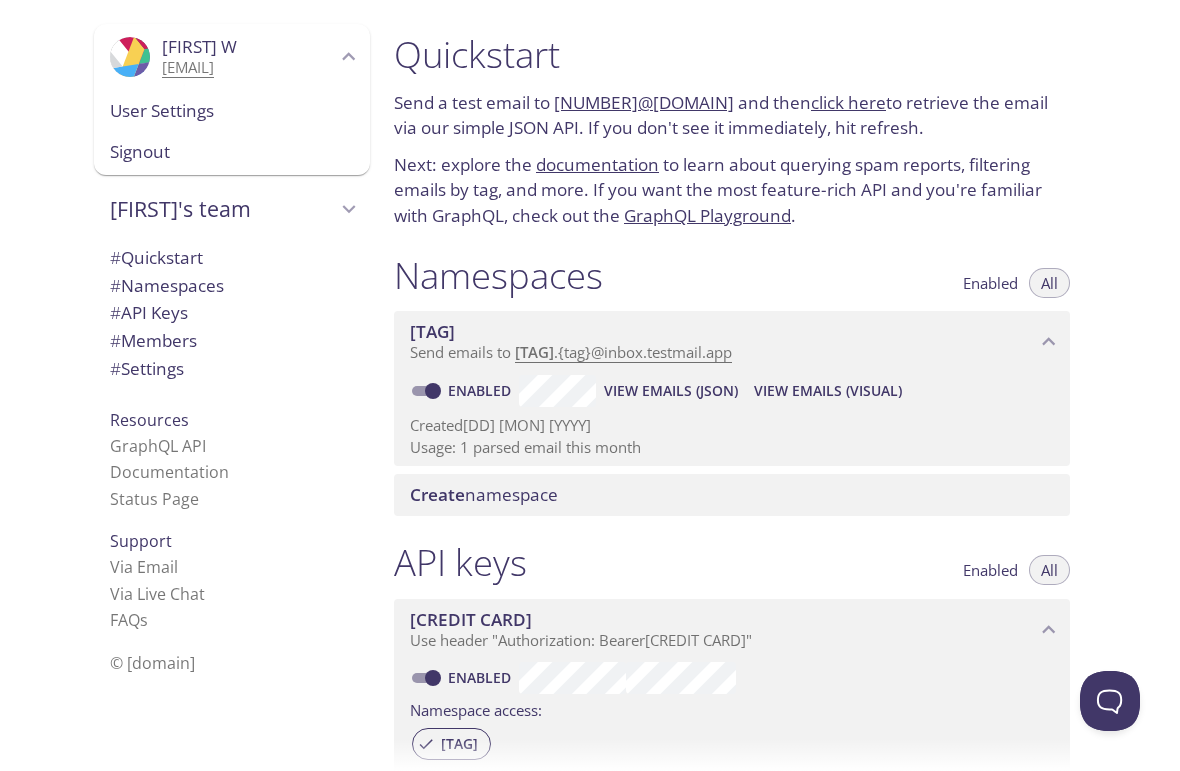 click on "Signout" at bounding box center [232, 152] 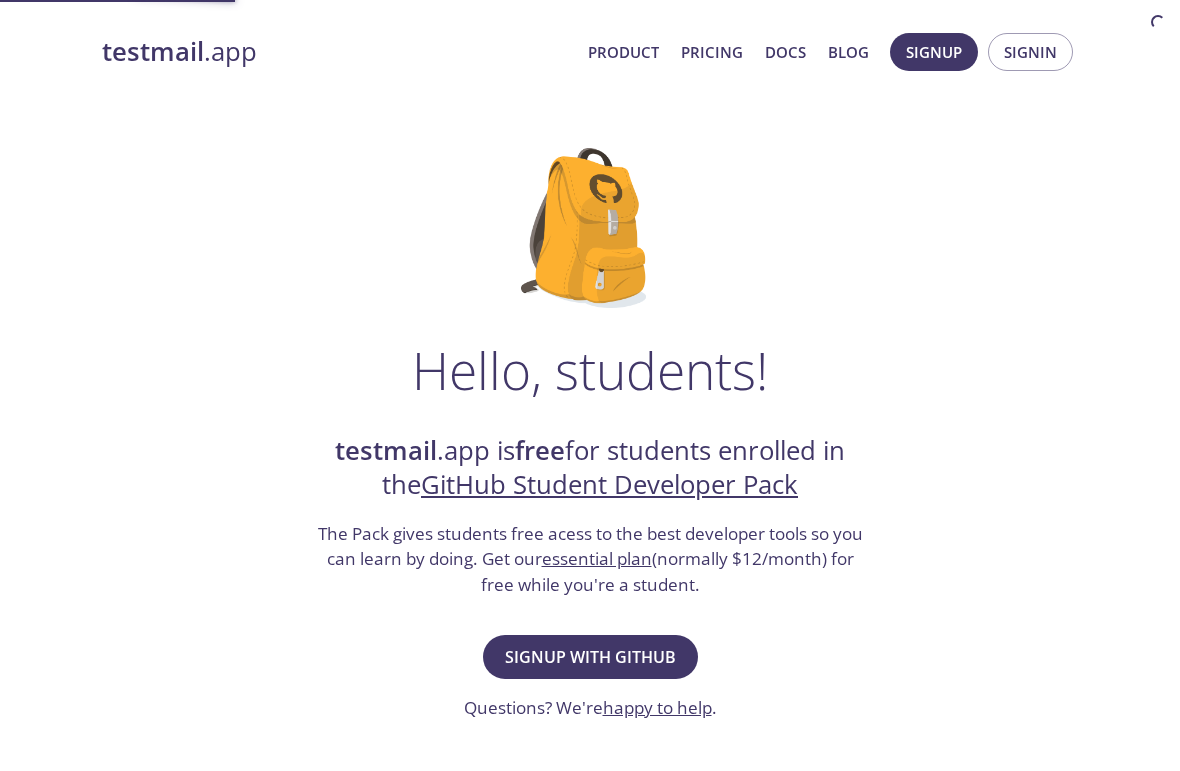 scroll, scrollTop: 0, scrollLeft: 0, axis: both 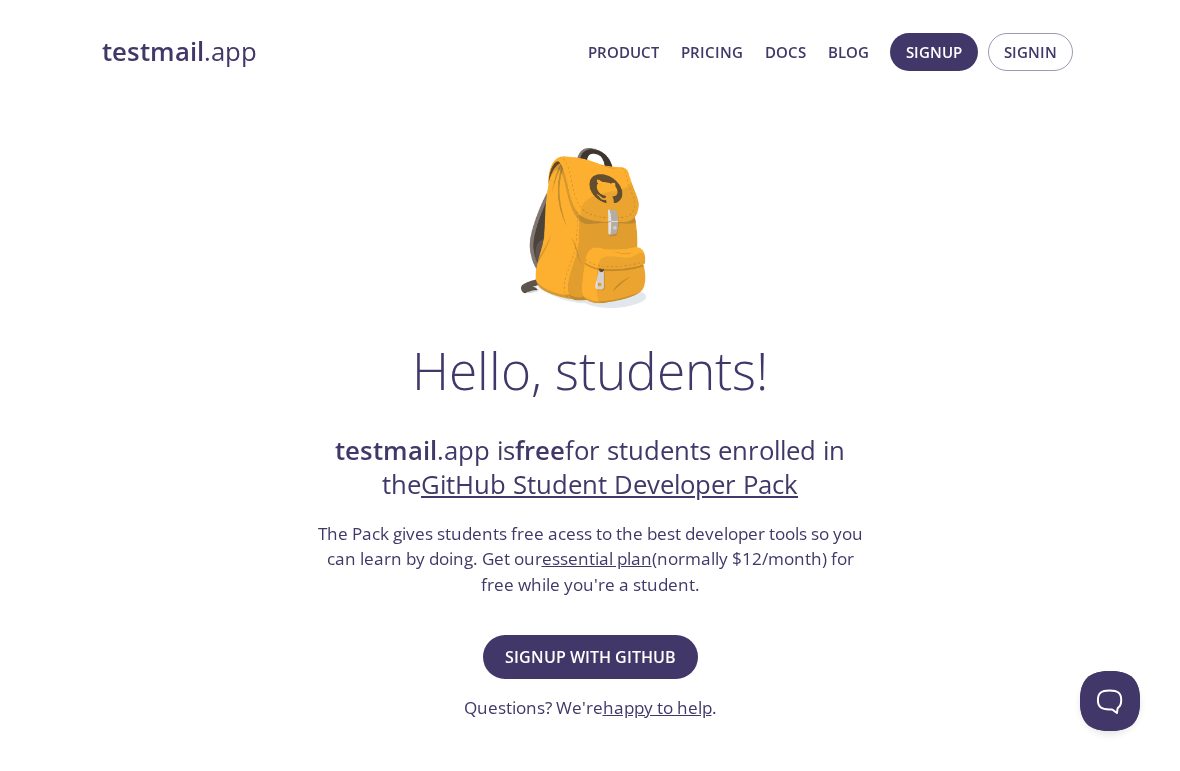 click on "Signup with GitHub" at bounding box center [590, 657] 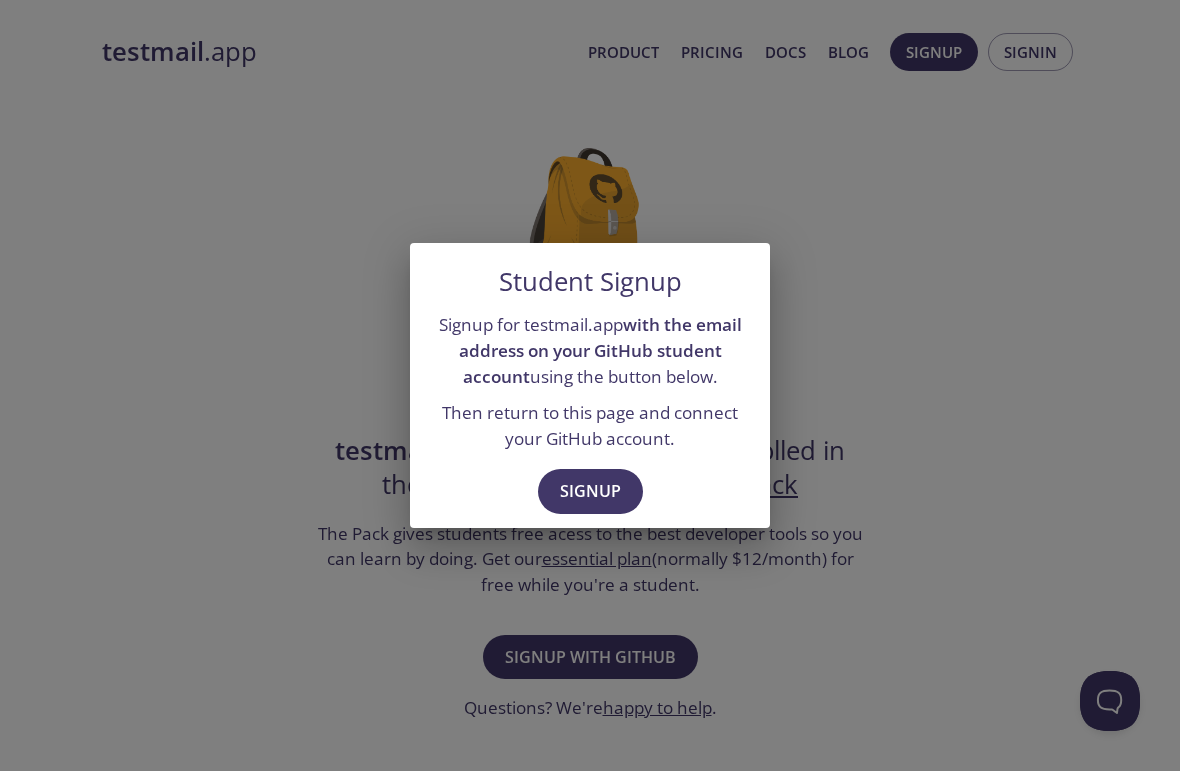 click on "Signup" at bounding box center (590, 491) 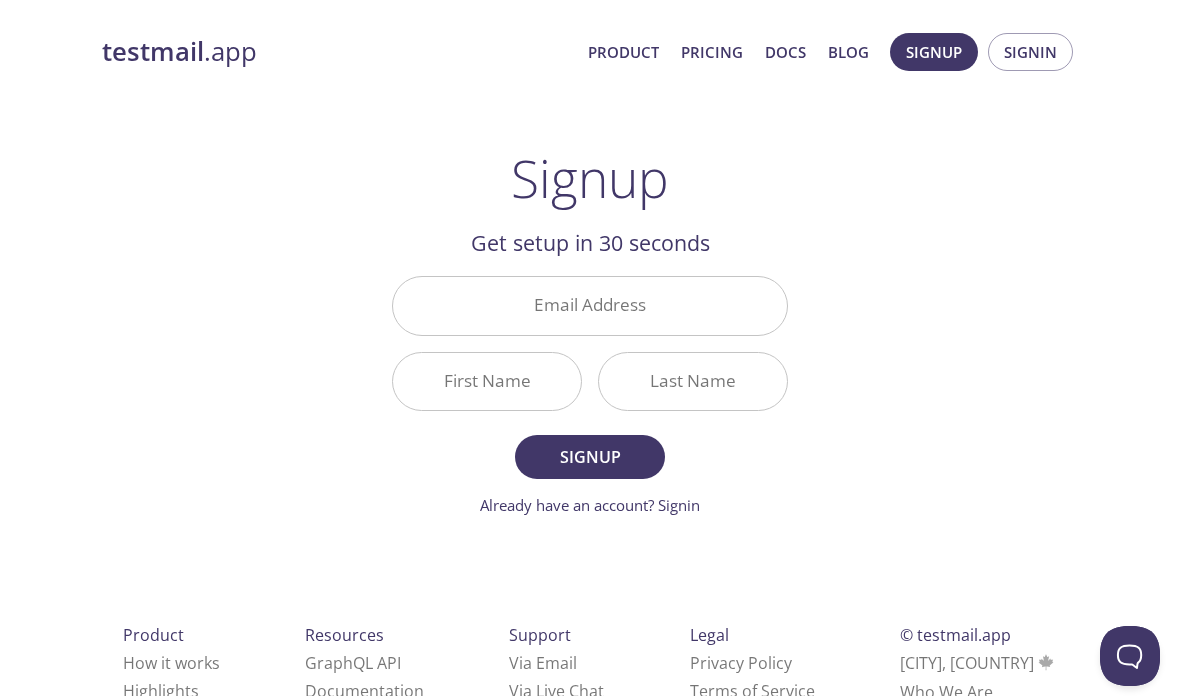 click on "Email Address" at bounding box center [590, 305] 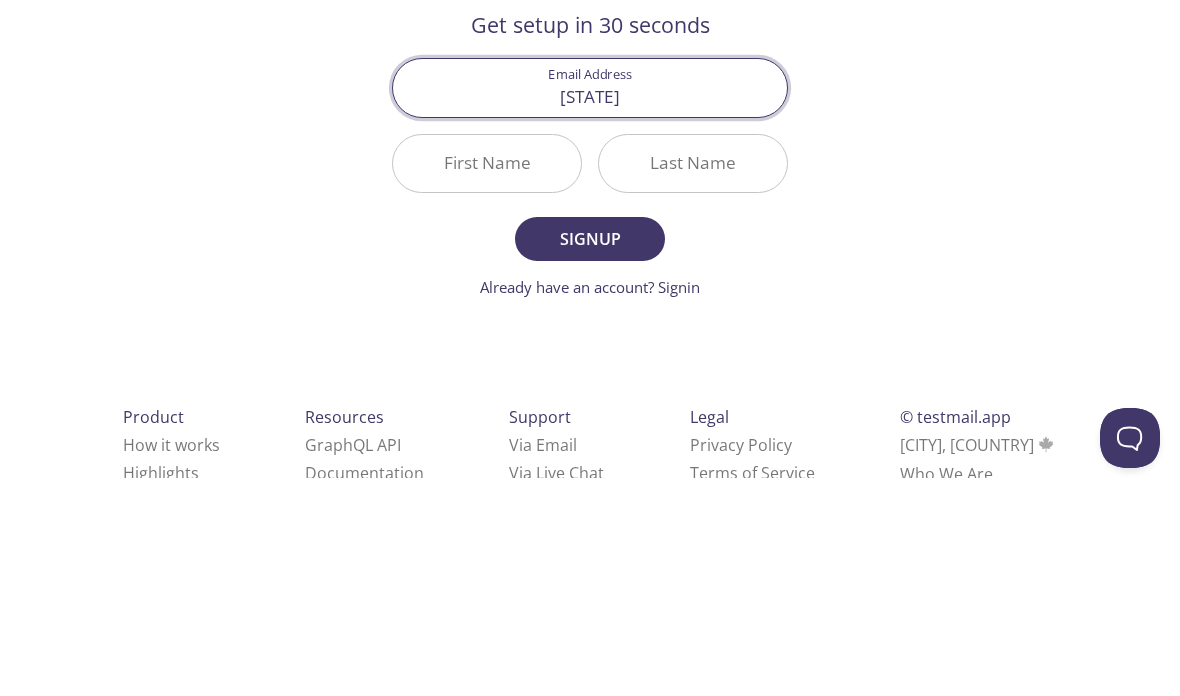 type on "[USERNAME]@[EXAMPLE.COM]" 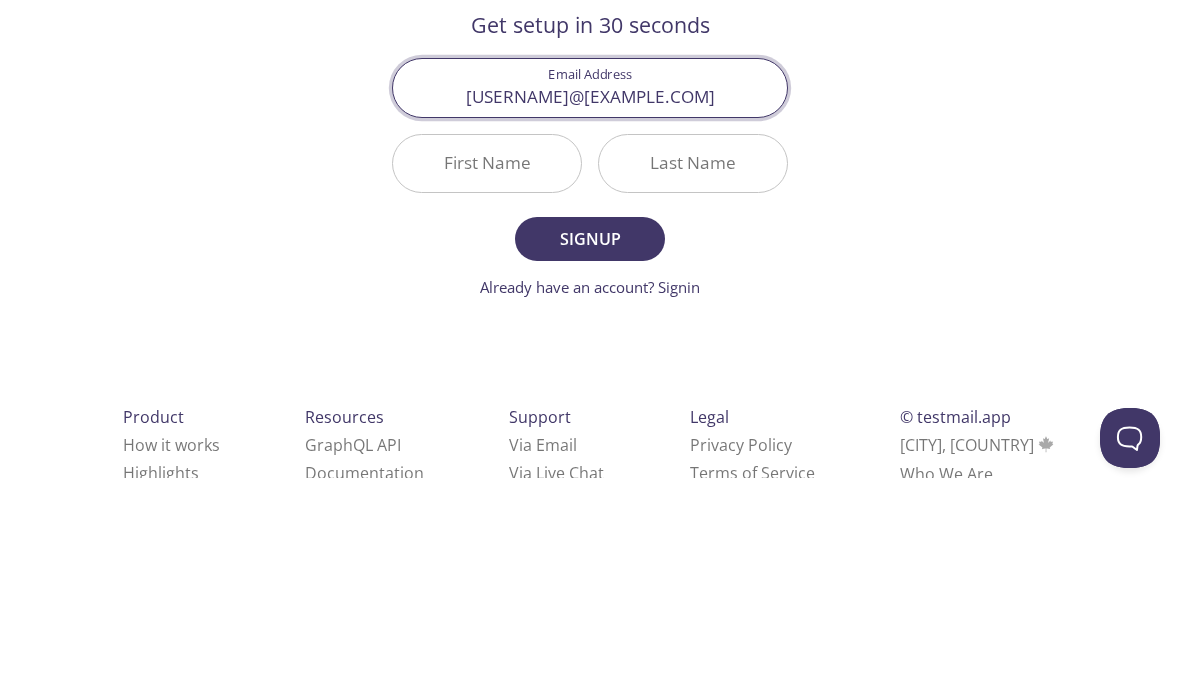 scroll, scrollTop: 92, scrollLeft: 0, axis: vertical 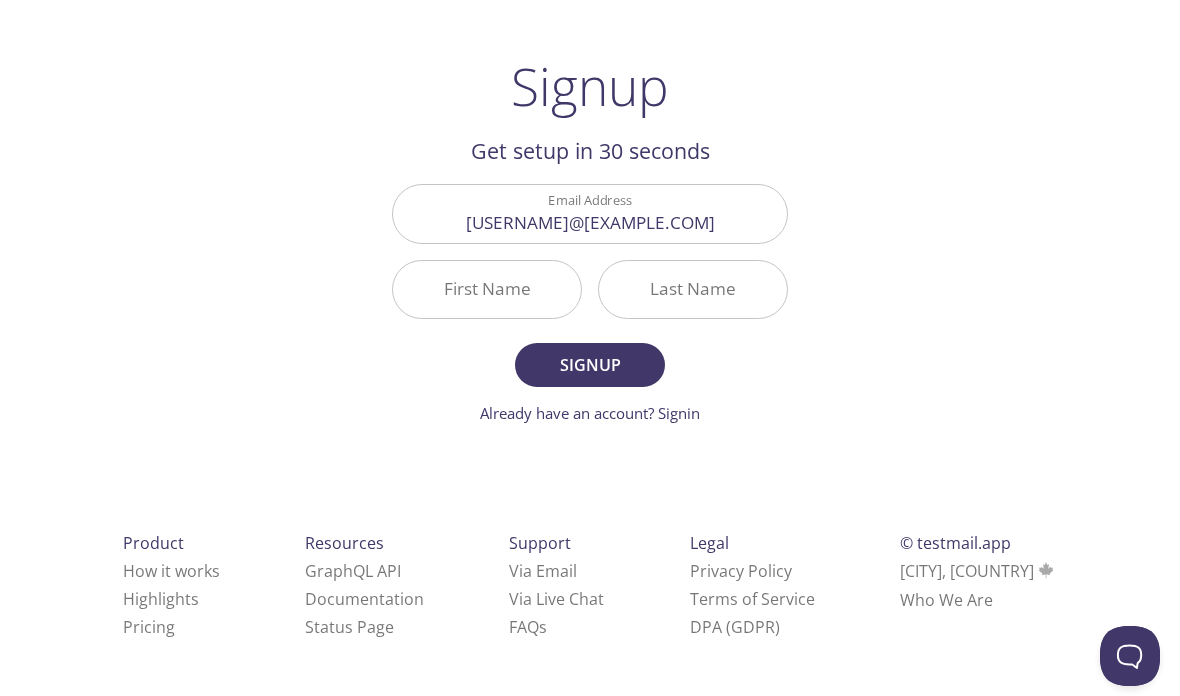 click on "First Name" at bounding box center (487, 289) 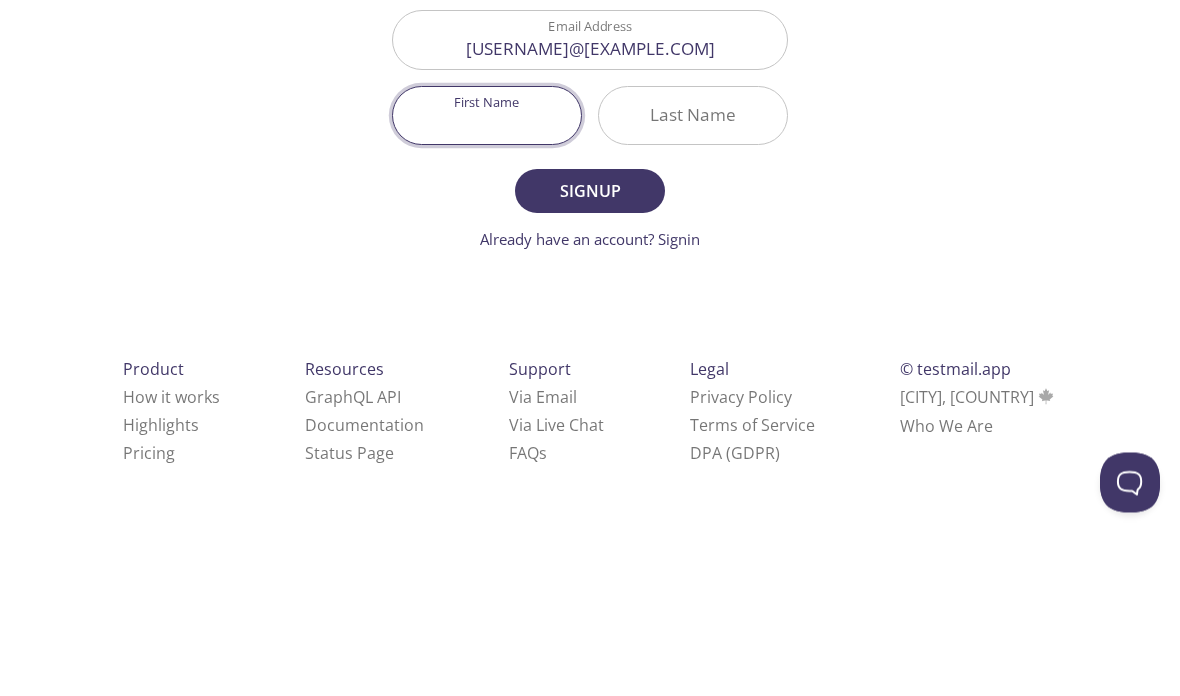 type on "[NAME]" 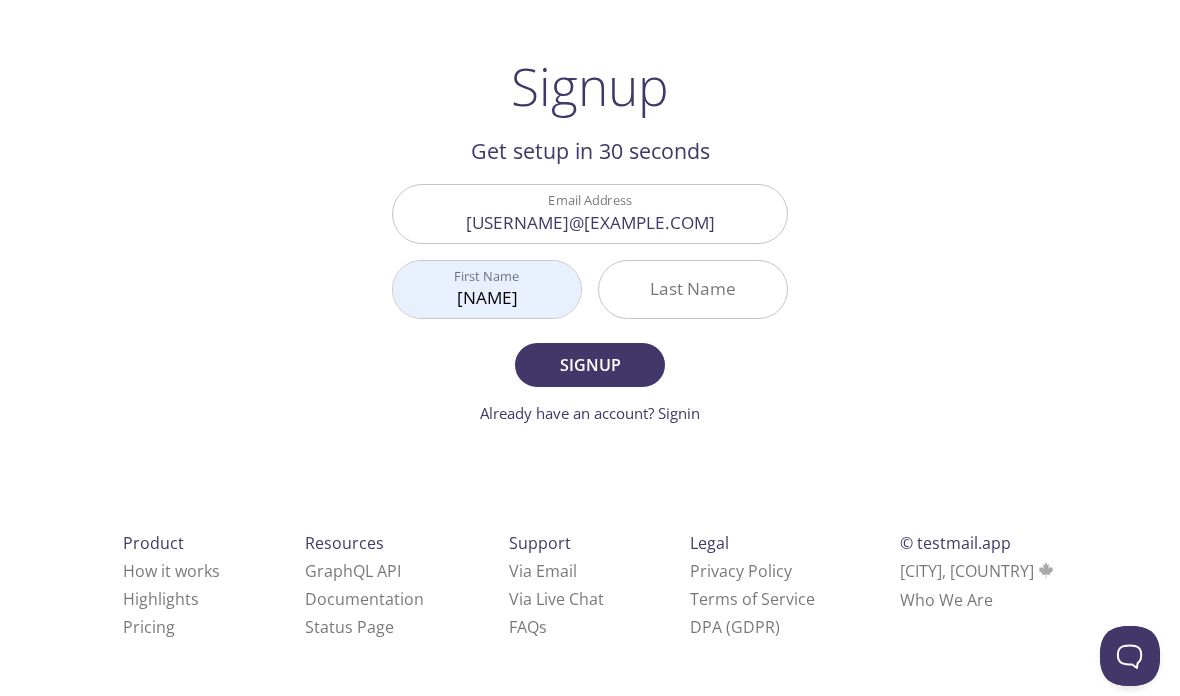 click on "Last Name" at bounding box center (693, 289) 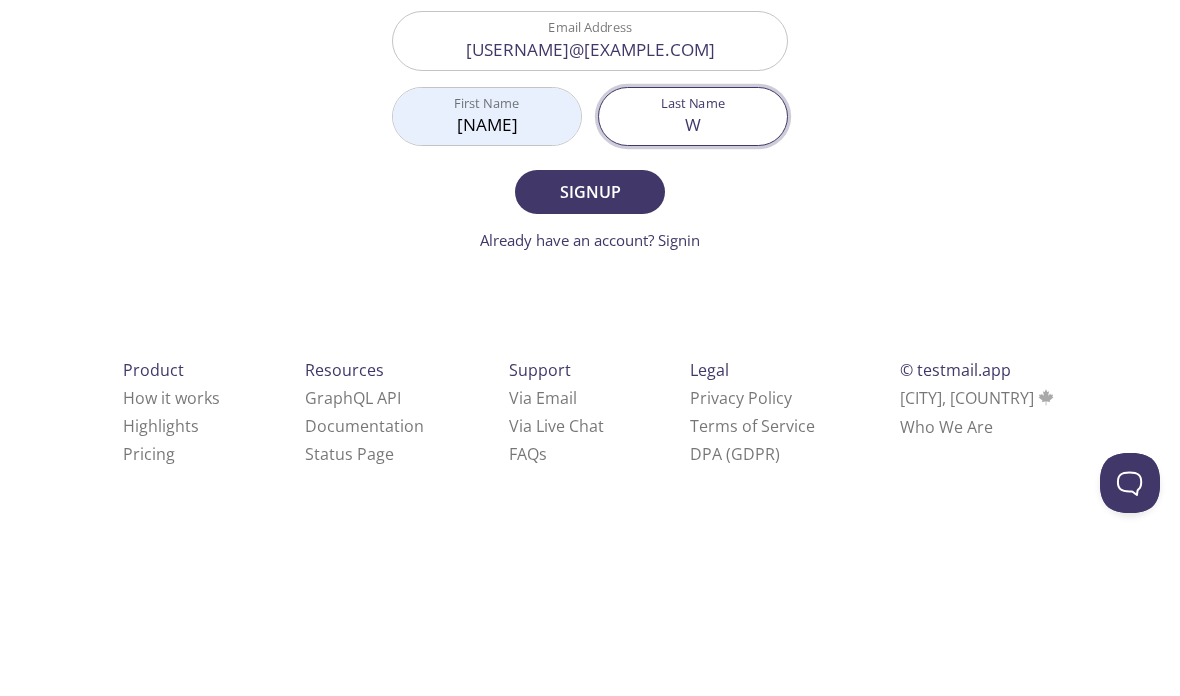 type on "W" 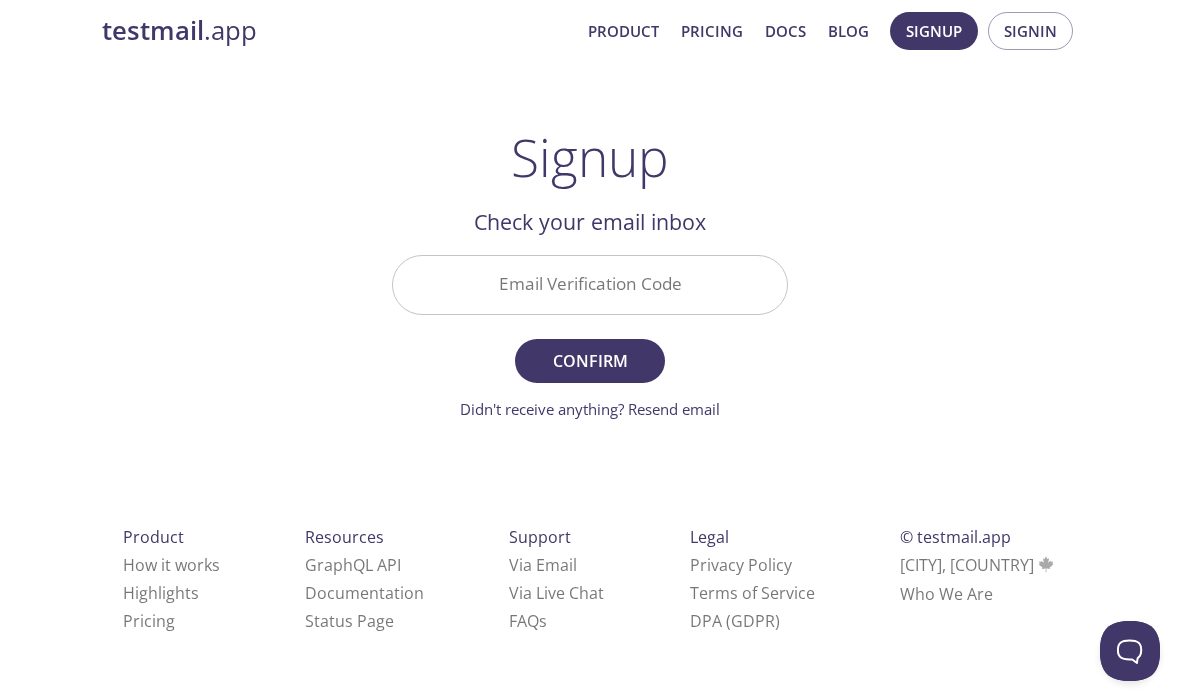 scroll, scrollTop: 16, scrollLeft: 0, axis: vertical 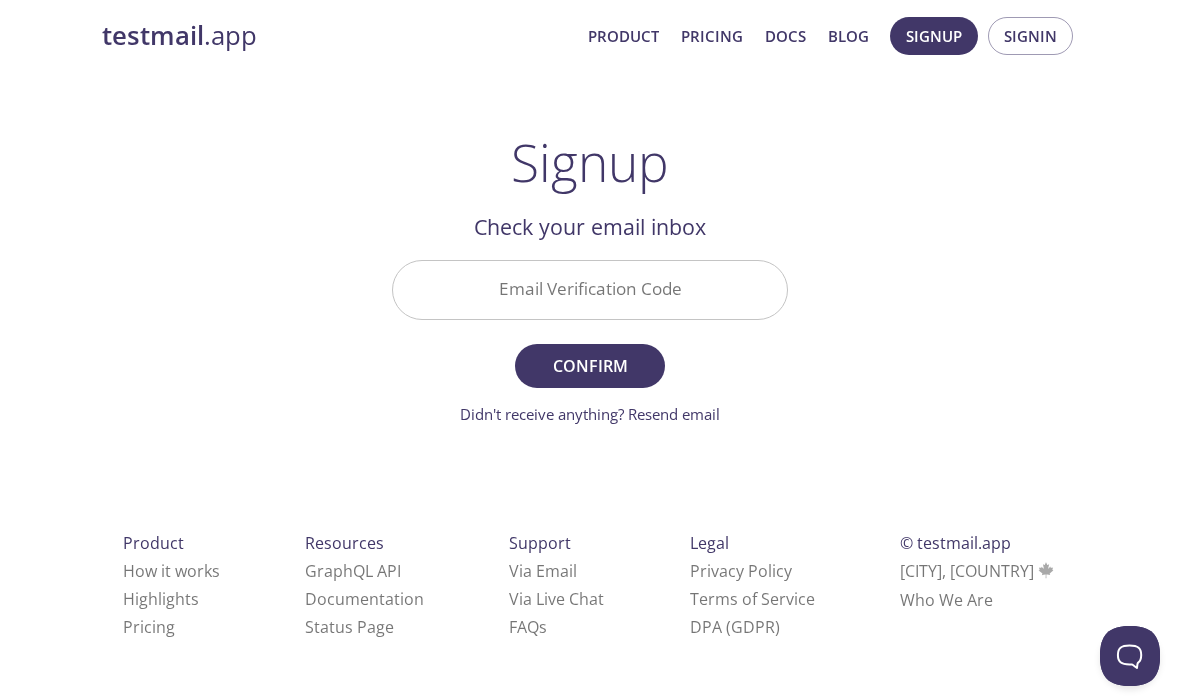 click on "Email Verification Code" at bounding box center [590, 289] 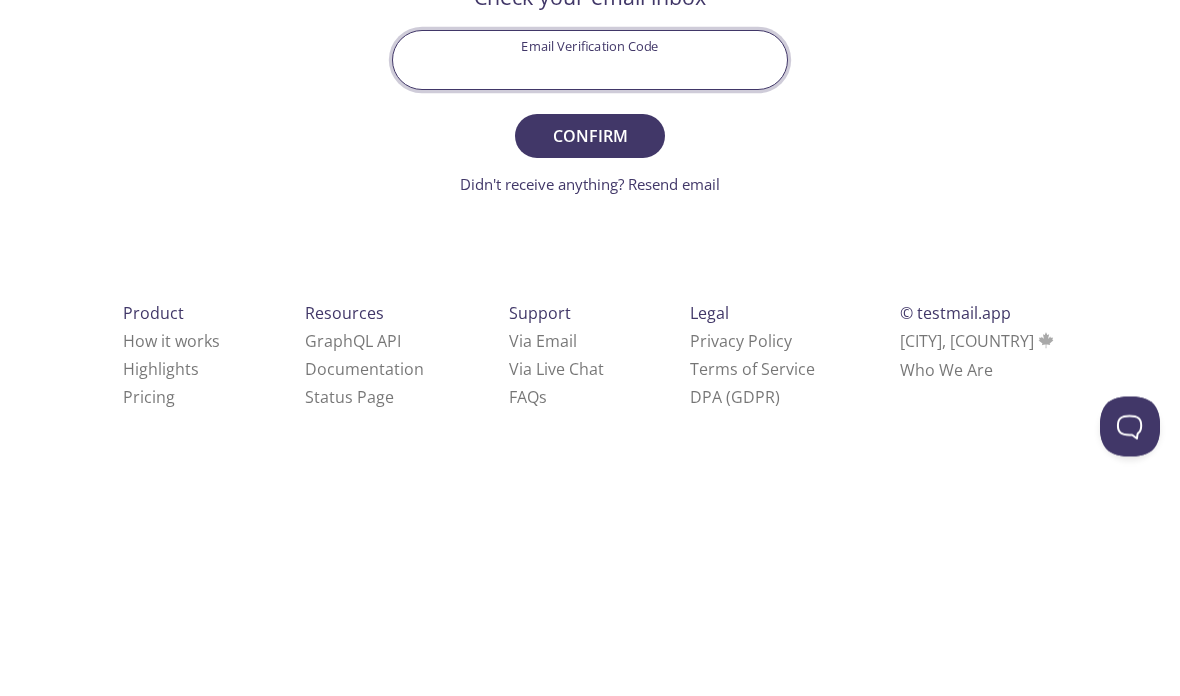 paste on "NCLZ6VD" 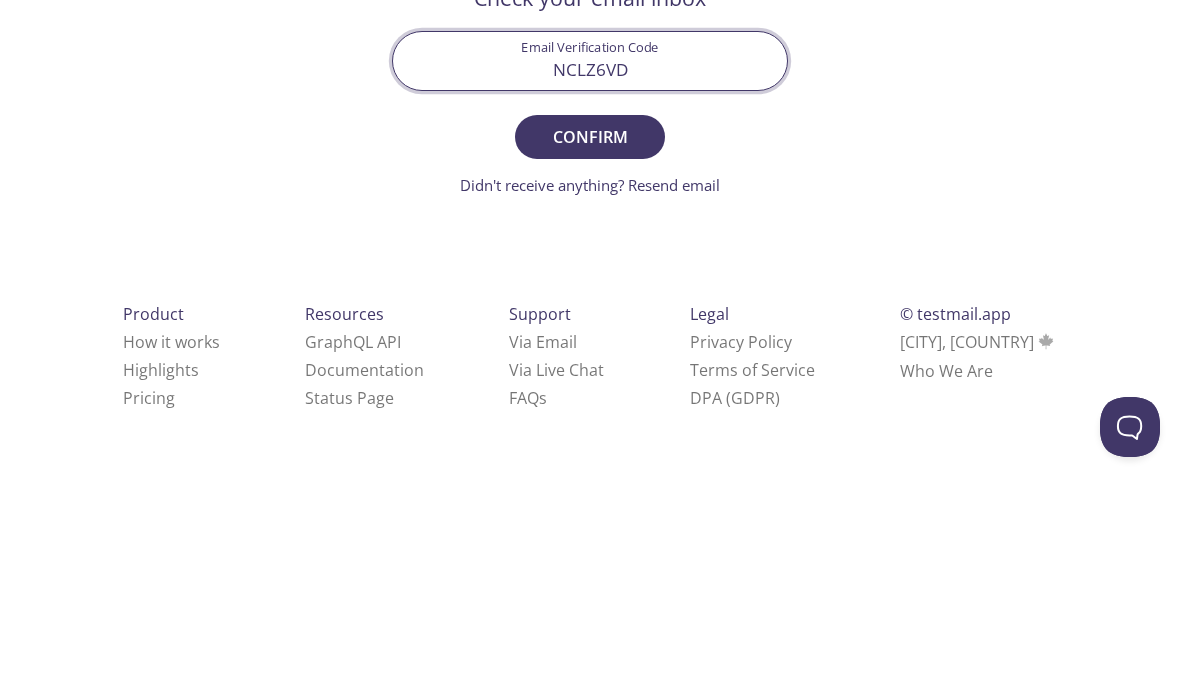 type on "NCLZ6VD" 